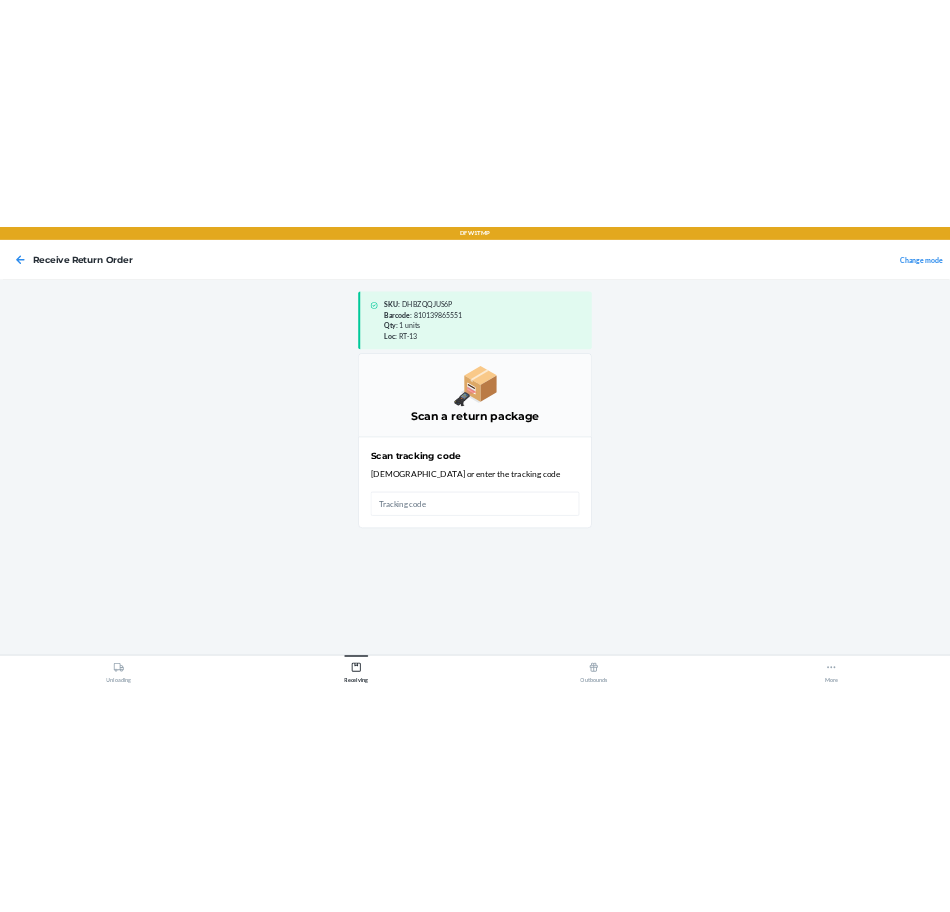 scroll, scrollTop: 0, scrollLeft: 0, axis: both 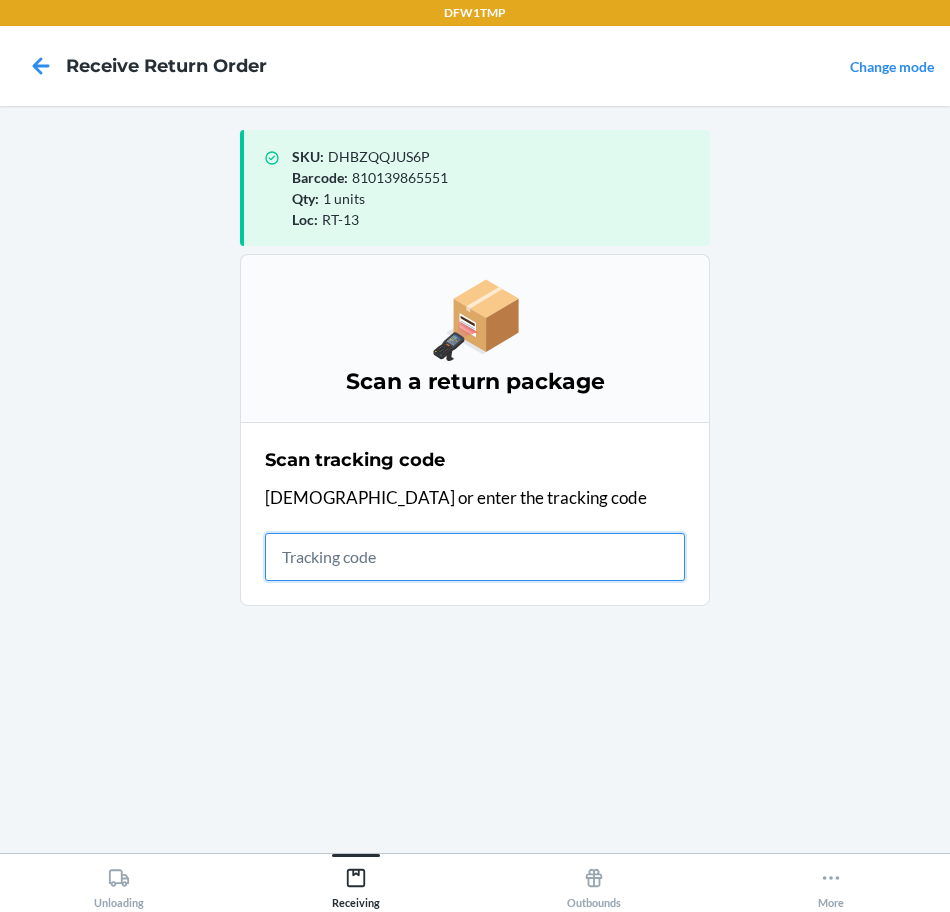 click at bounding box center (475, 557) 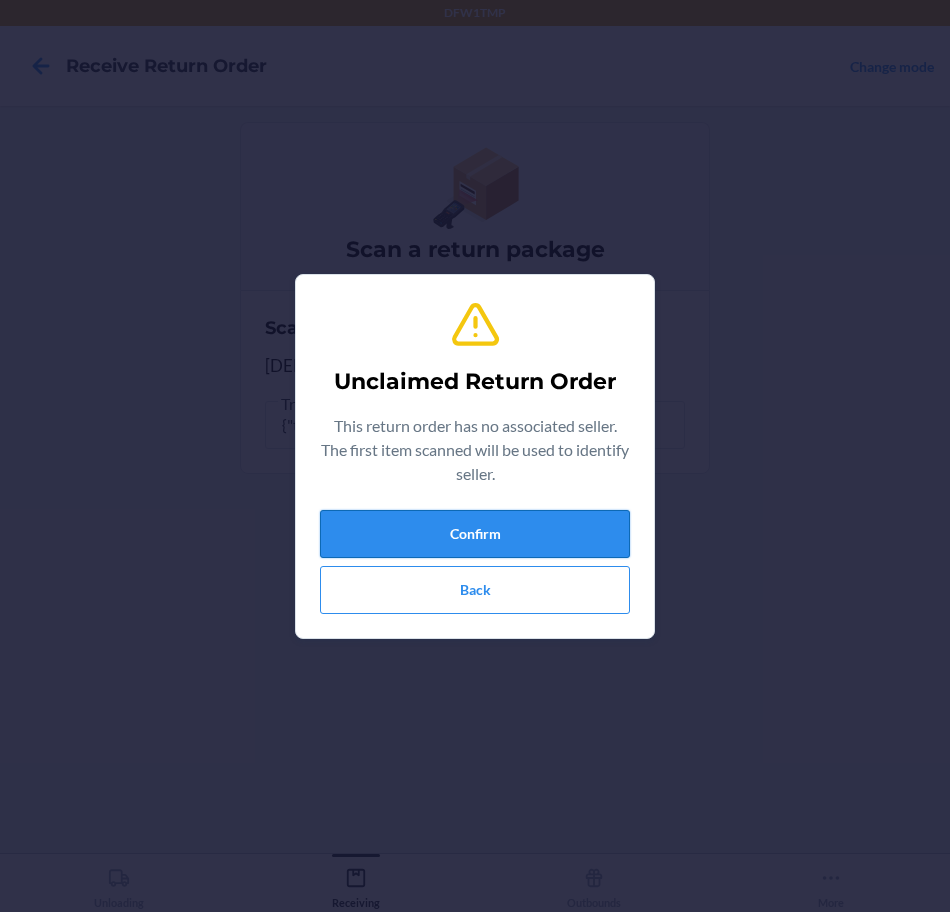 click on "Confirm" at bounding box center (475, 534) 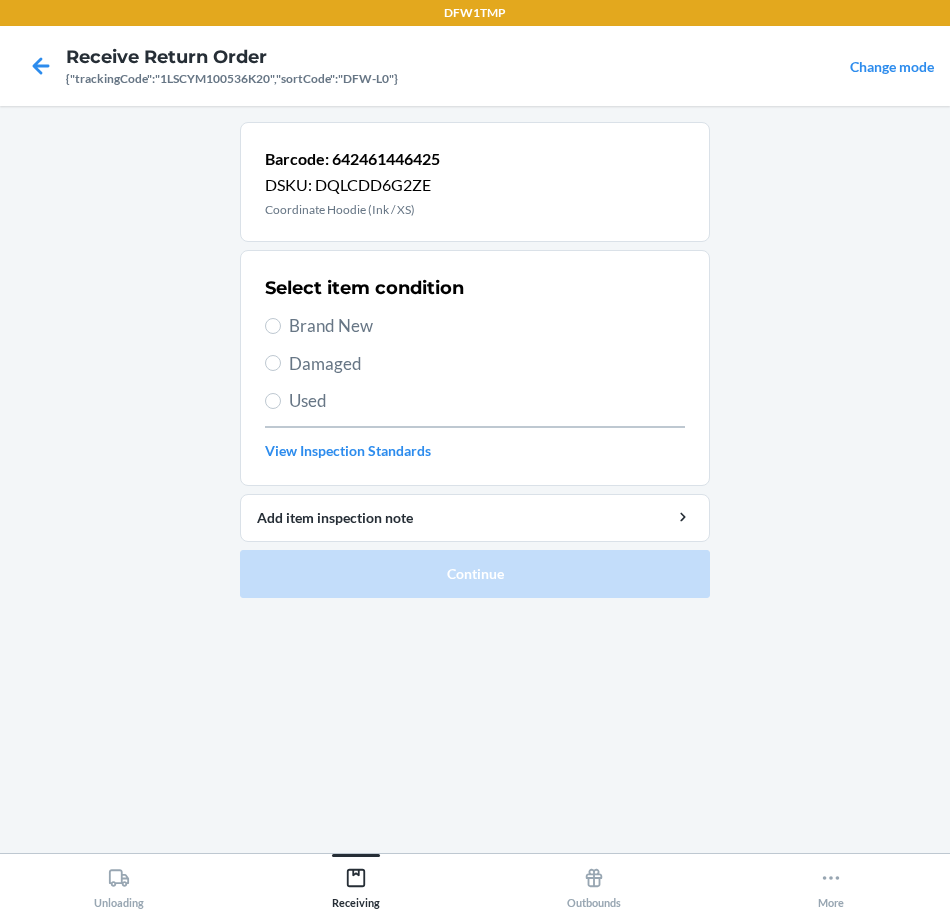 click on "Brand New" at bounding box center [487, 326] 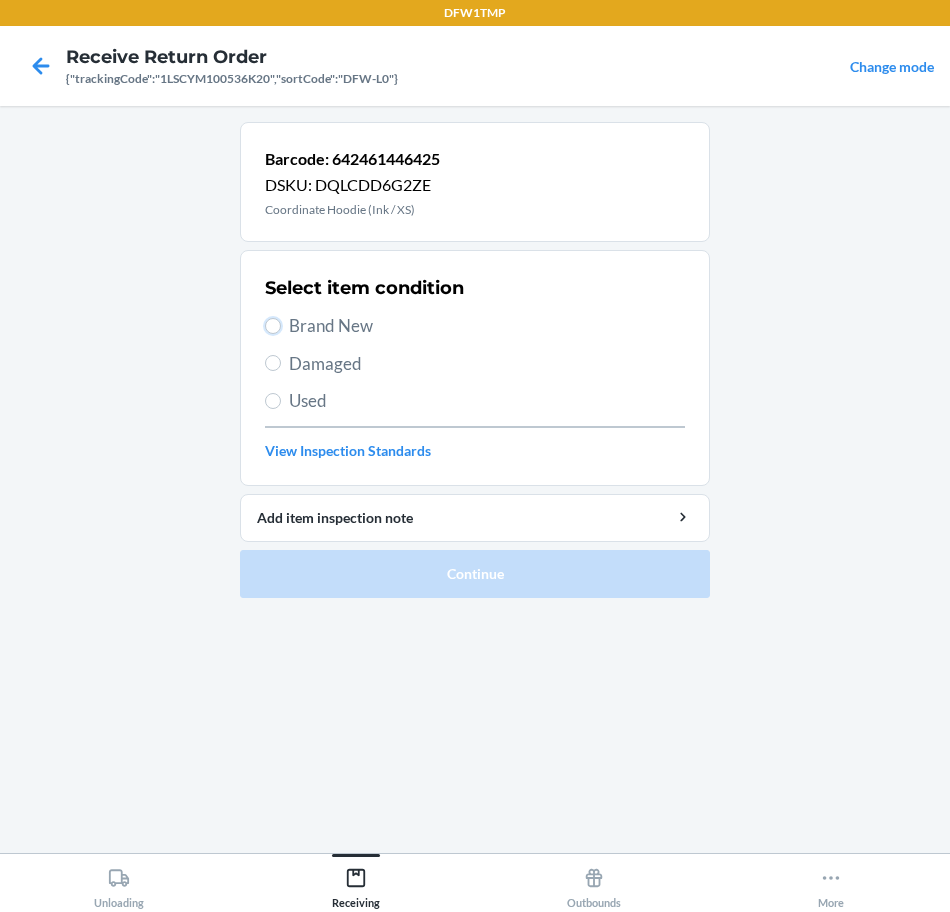 click on "Brand New" at bounding box center (273, 326) 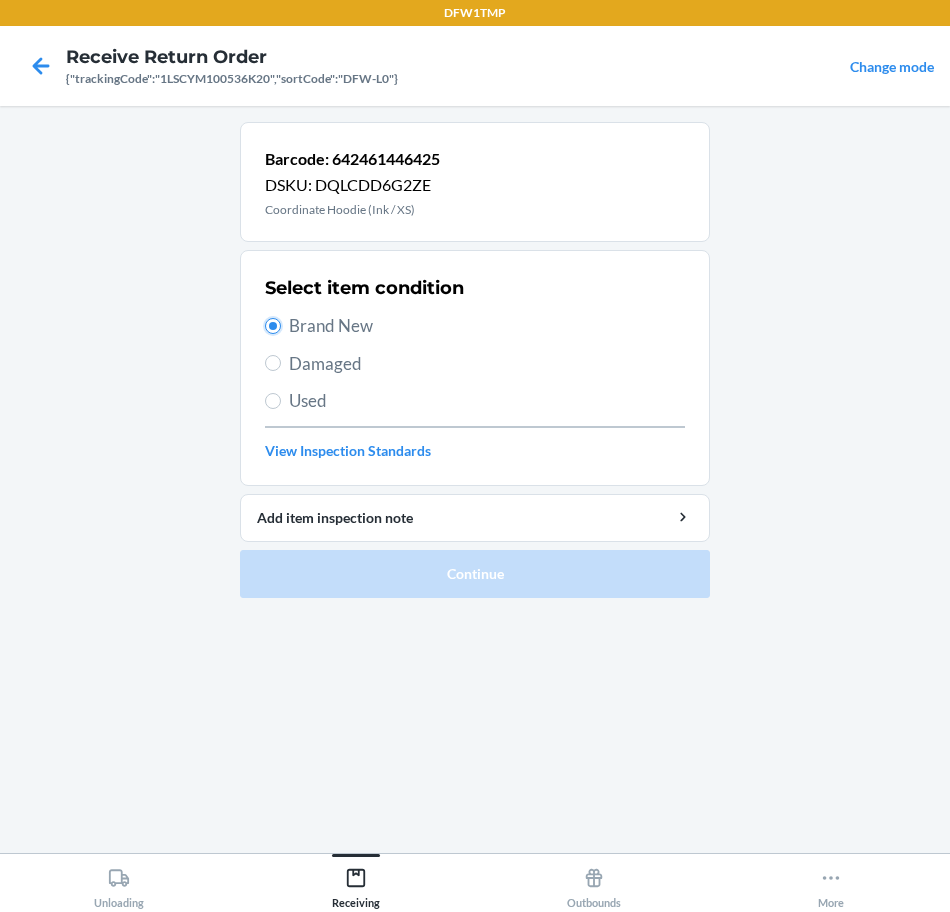 radio on "true" 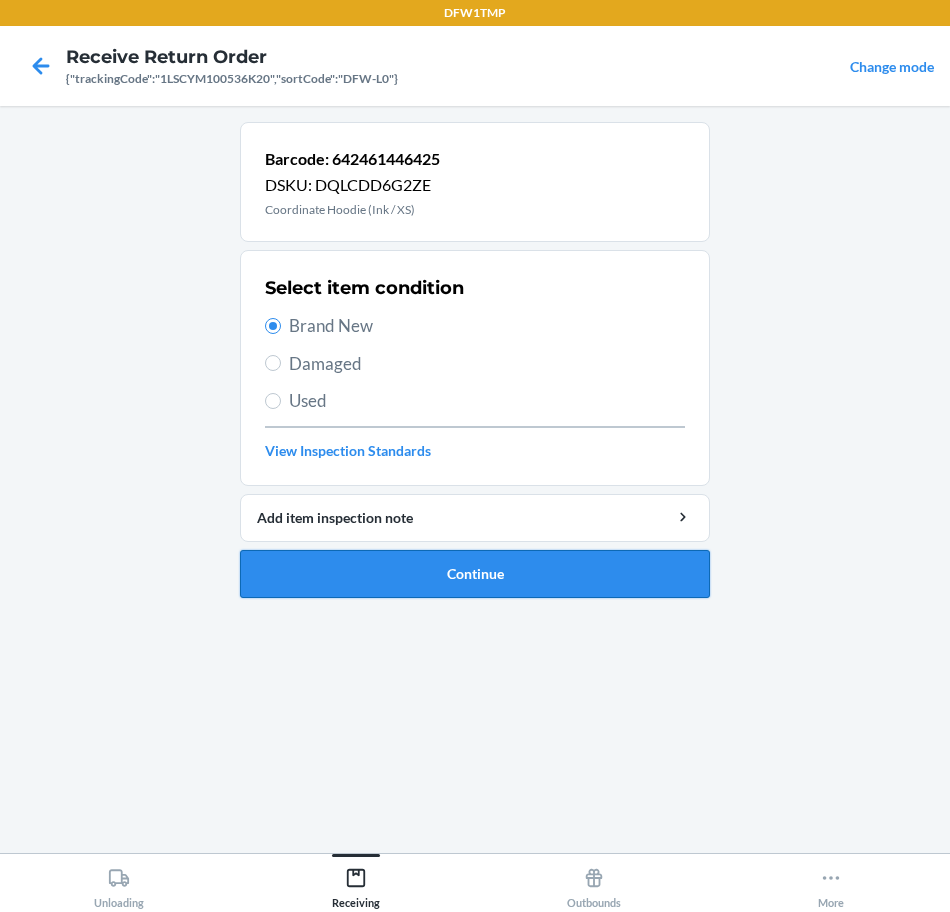 click on "Continue" at bounding box center [475, 574] 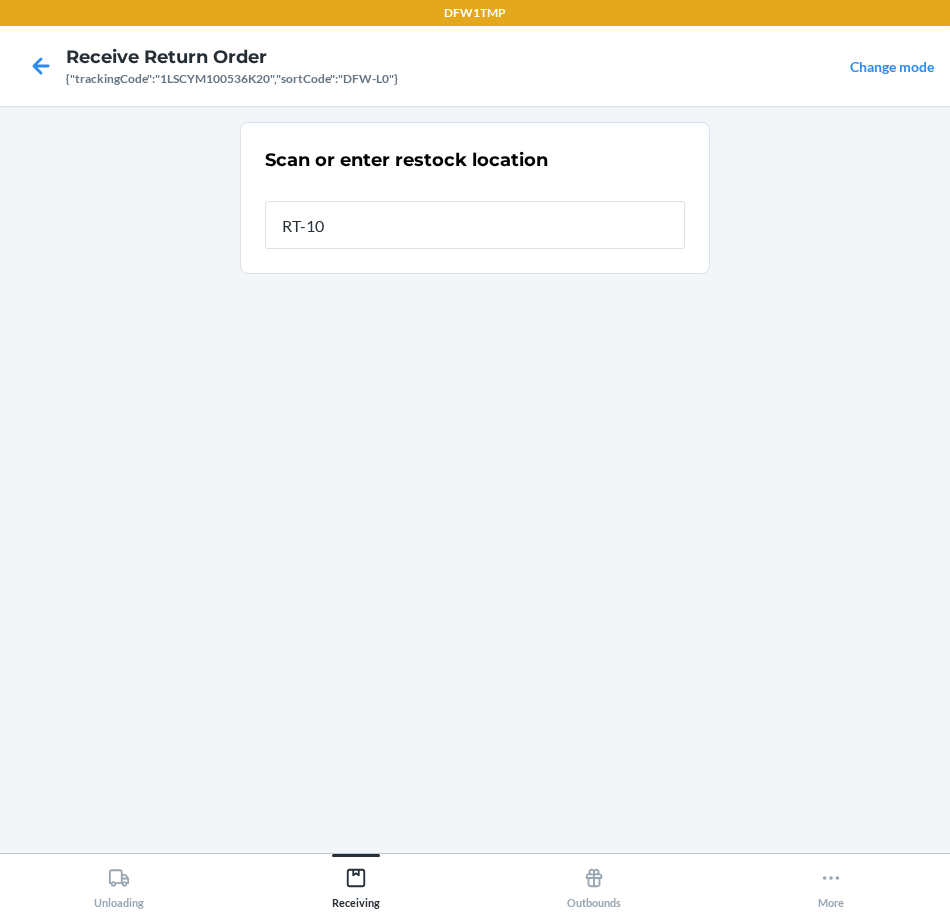 type on "RT-10" 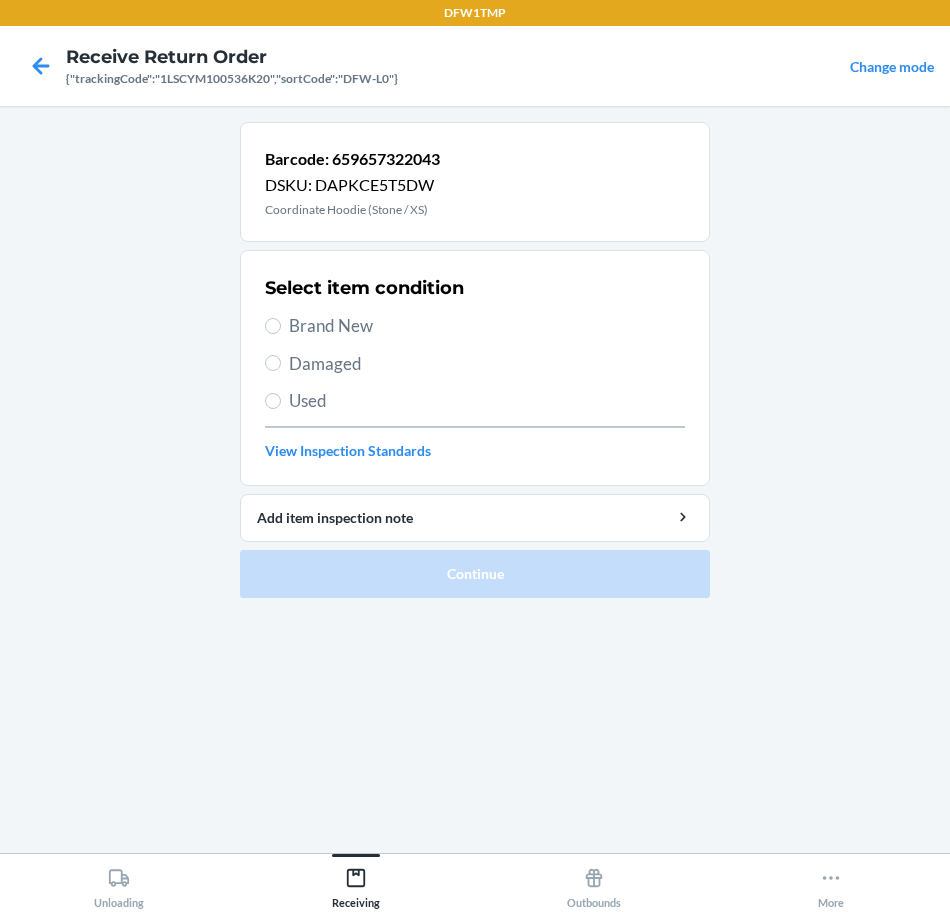 click on "Brand New" at bounding box center (487, 326) 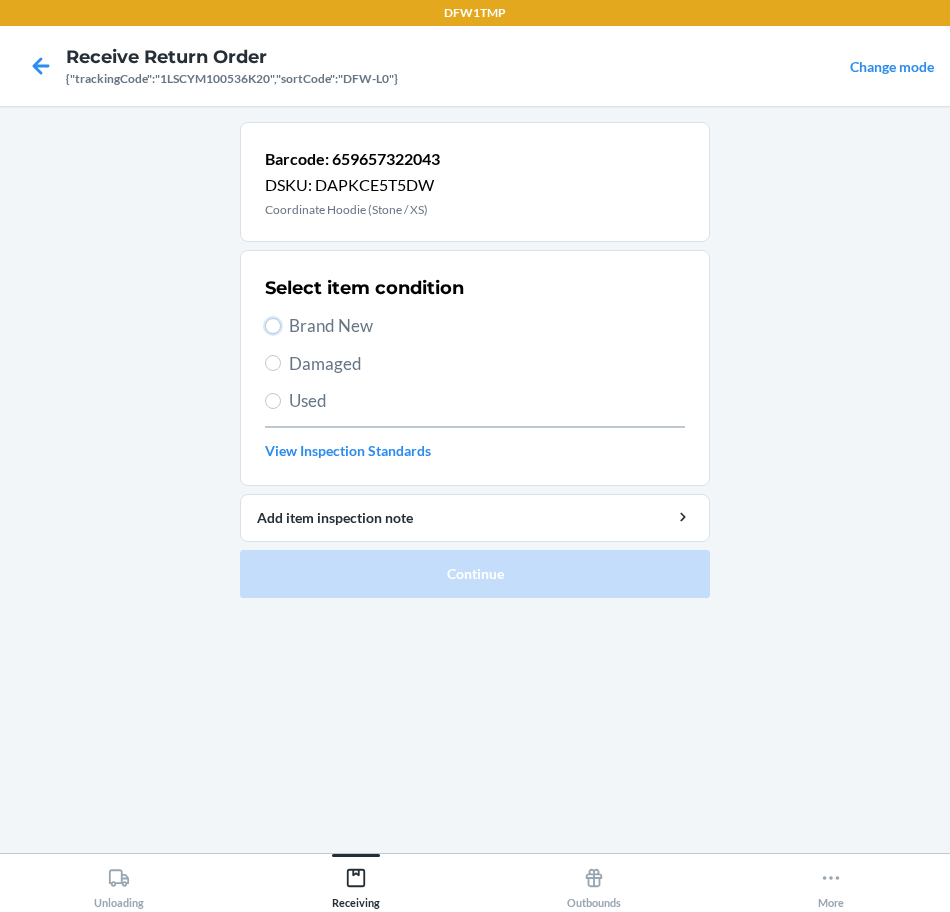 click on "Brand New" at bounding box center (273, 326) 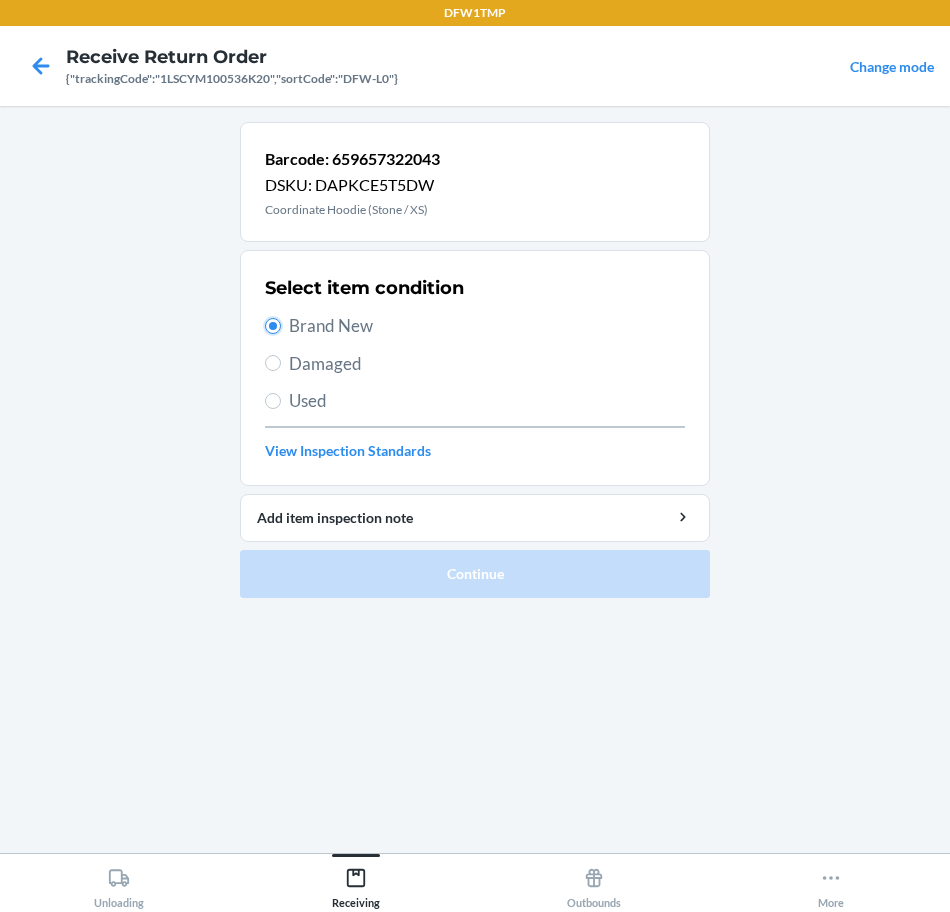 radio on "true" 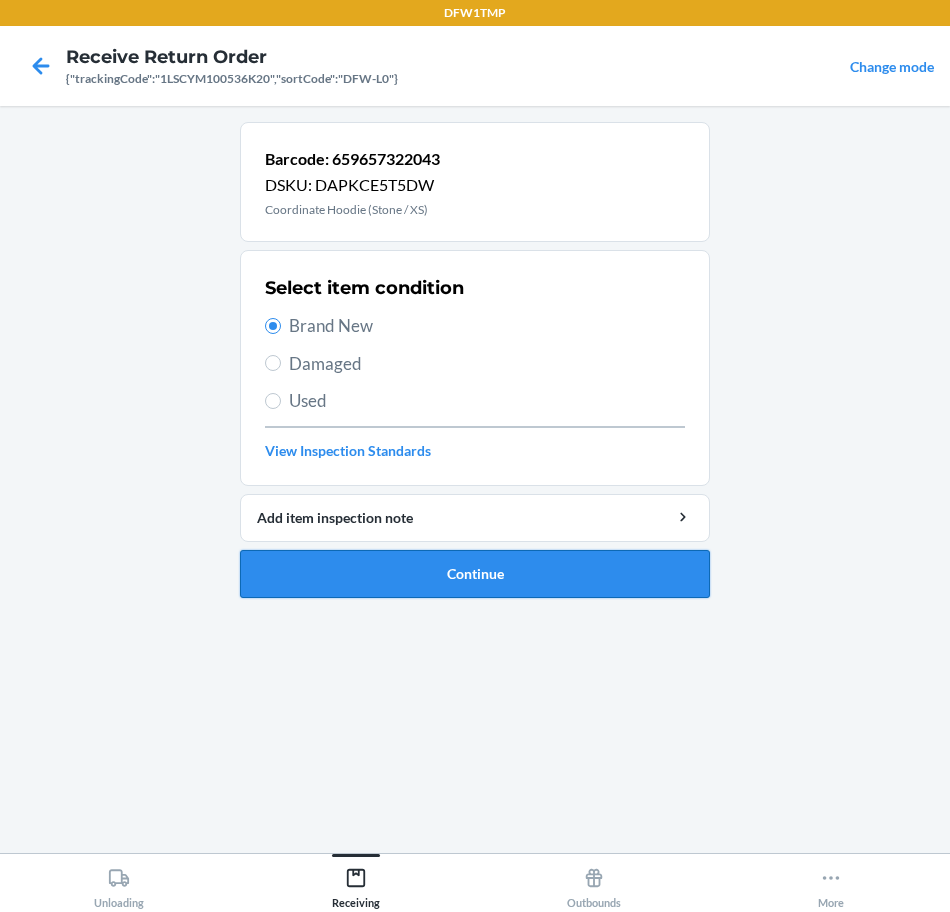 click on "Continue" at bounding box center [475, 574] 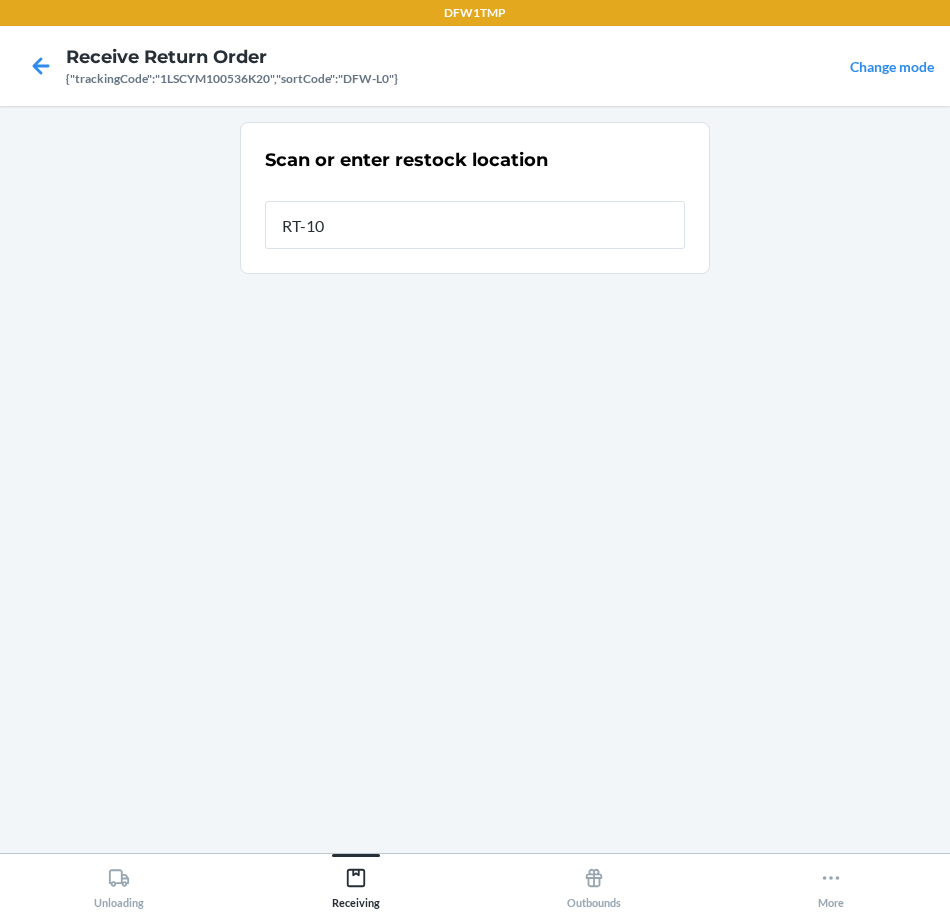 type on "RT-10" 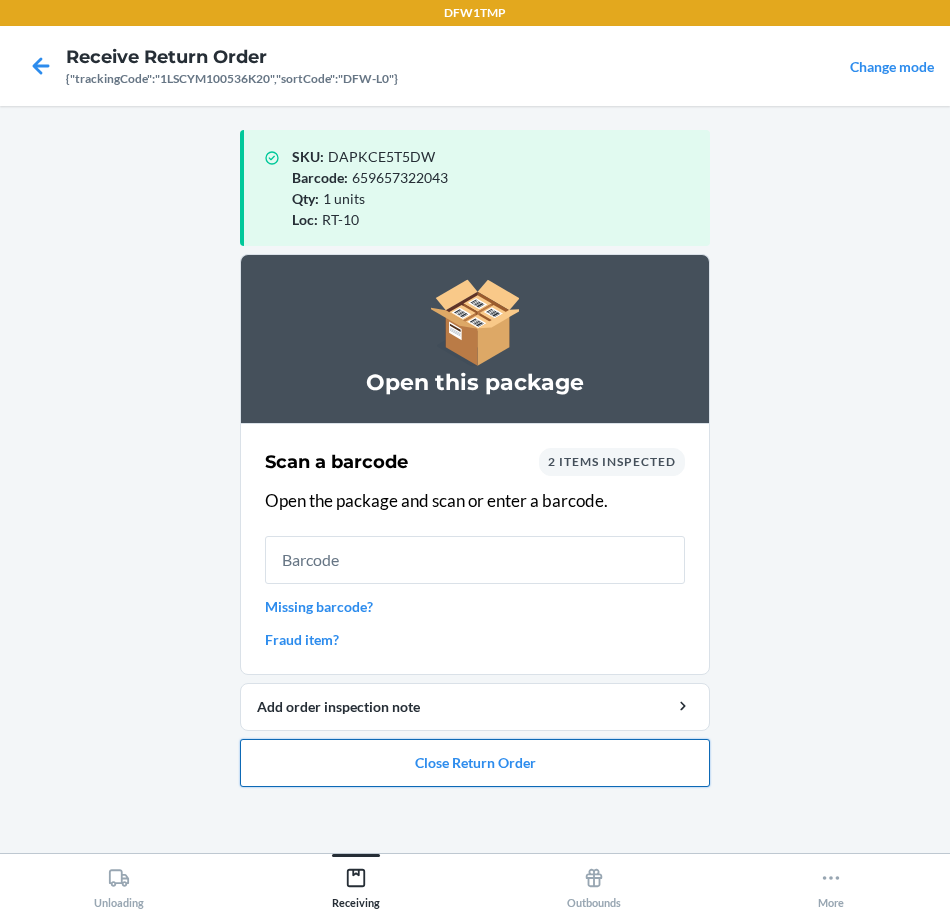 click on "Close Return Order" at bounding box center (475, 763) 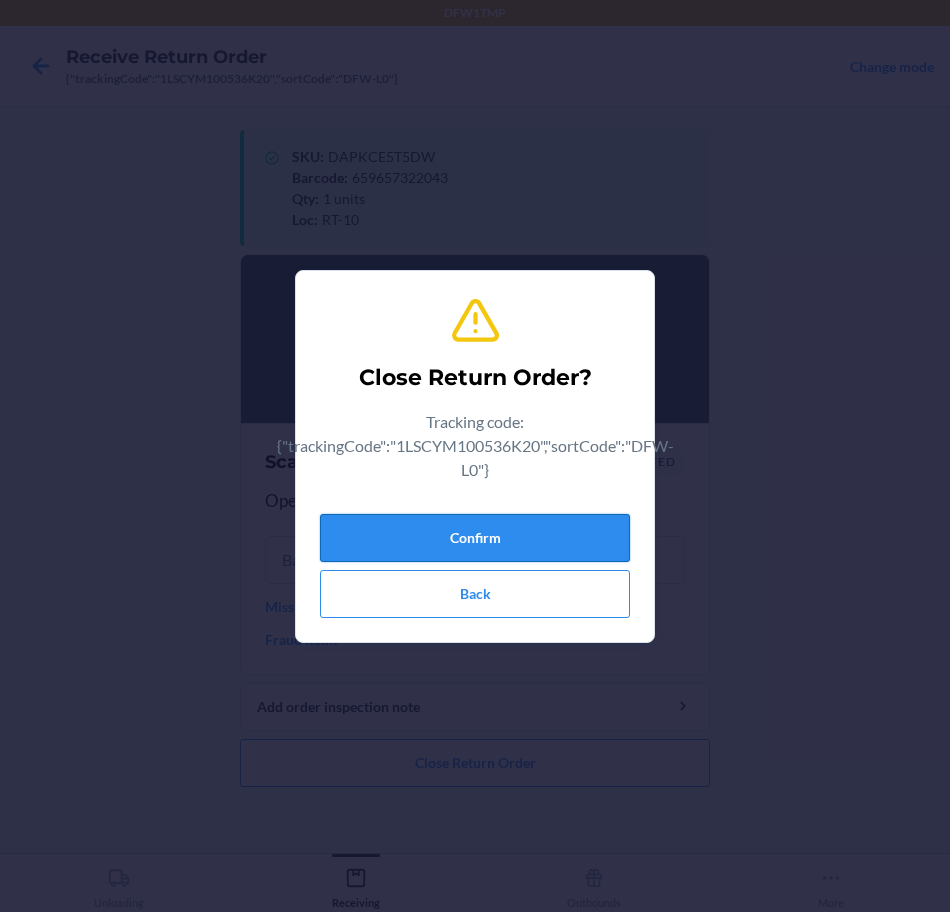 click on "Confirm" at bounding box center (475, 538) 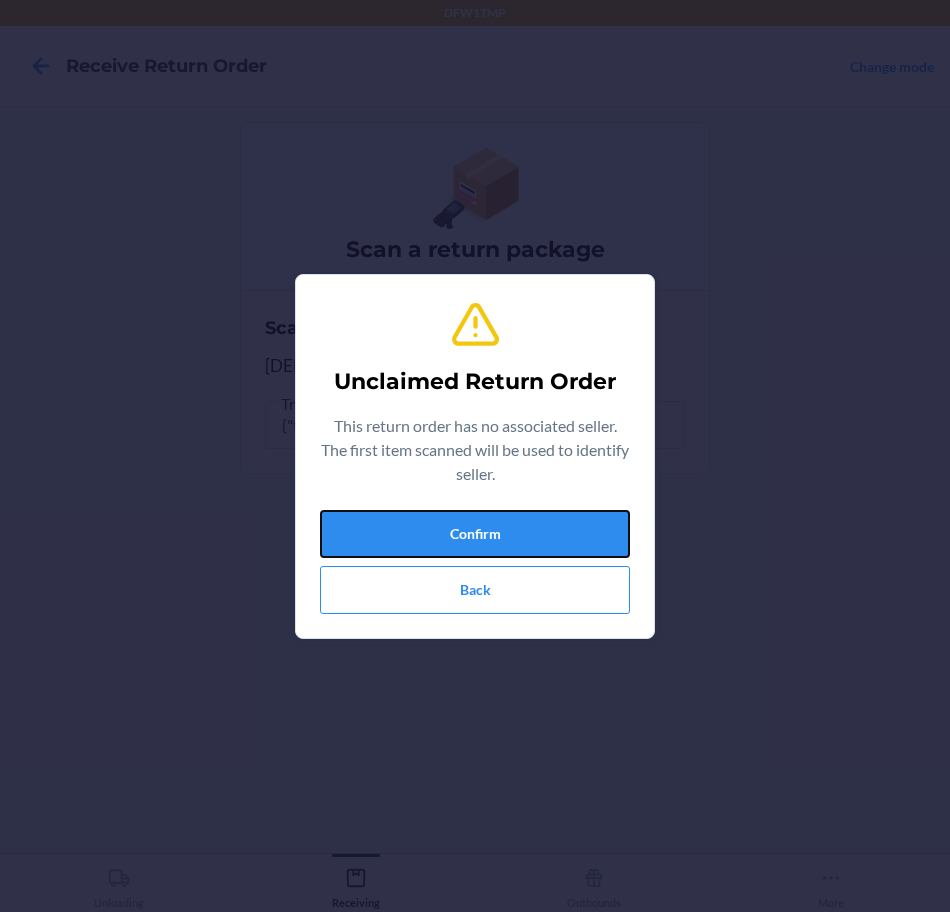 click on "Confirm" at bounding box center (475, 534) 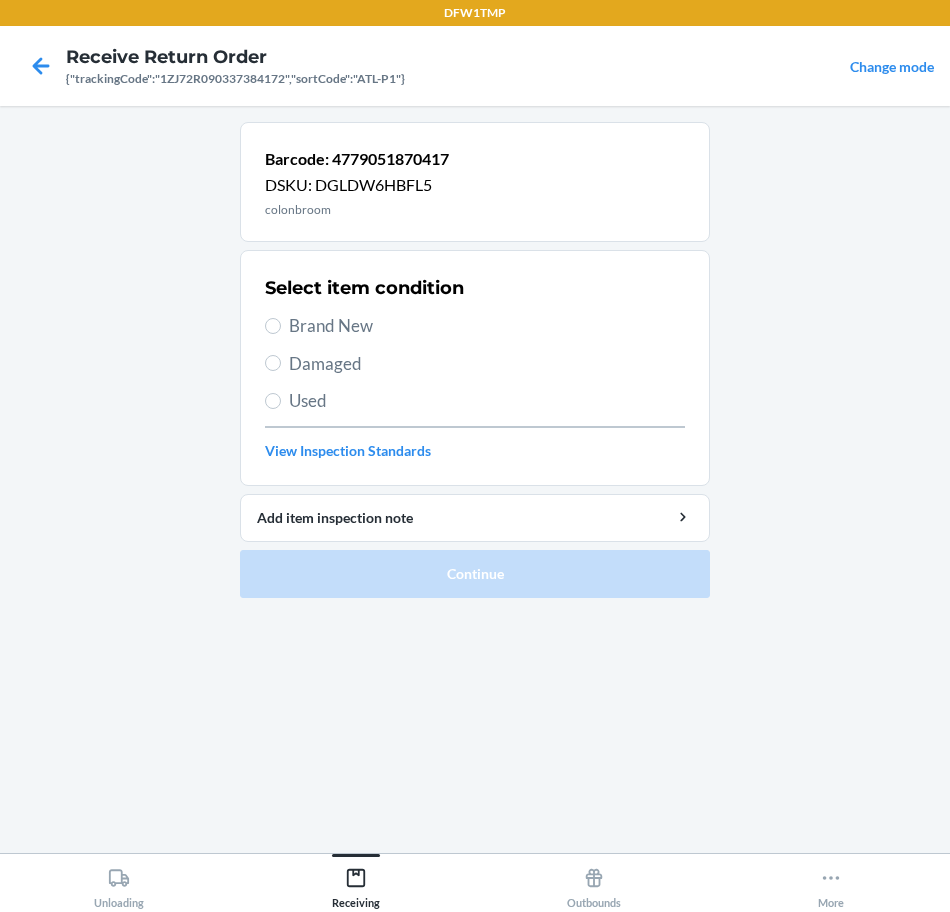 click on "Brand New" at bounding box center (487, 326) 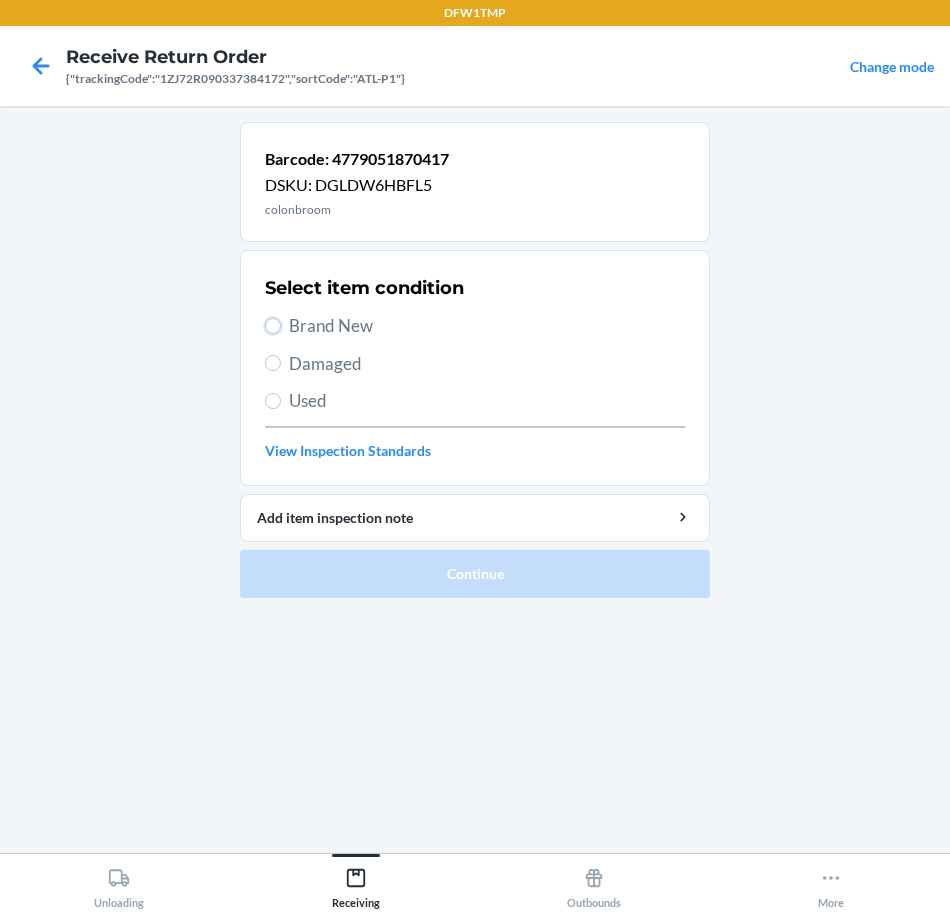 click on "Brand New" at bounding box center [273, 326] 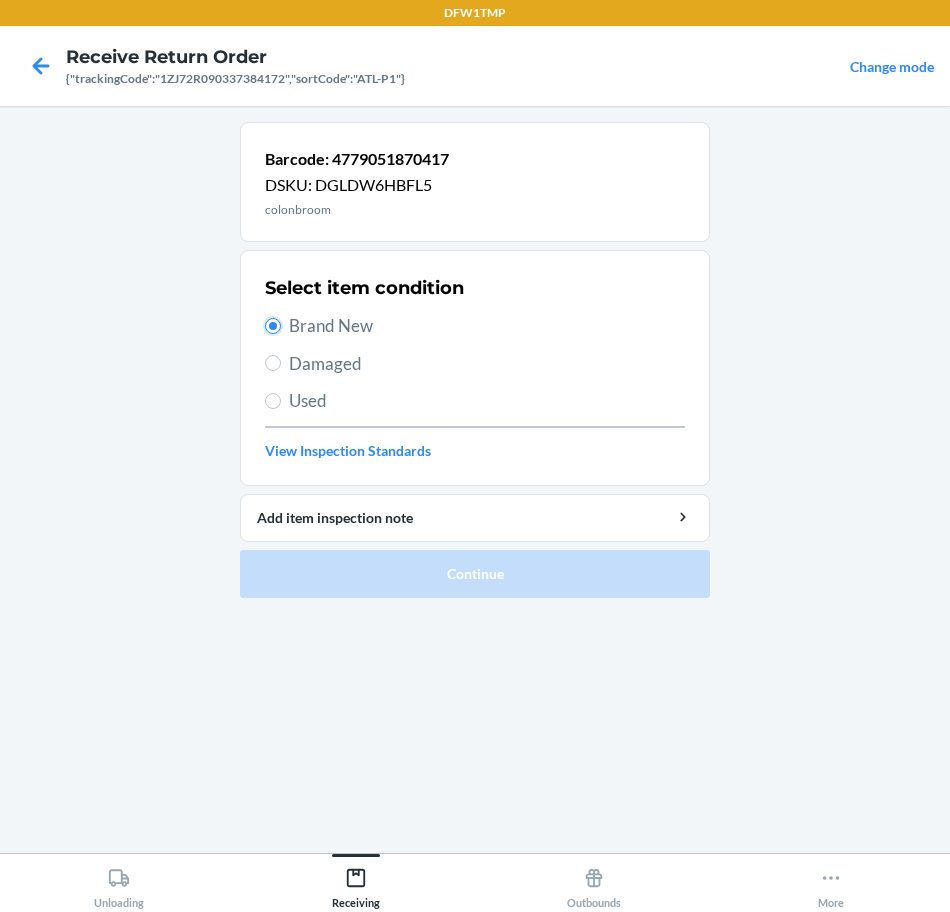 radio on "true" 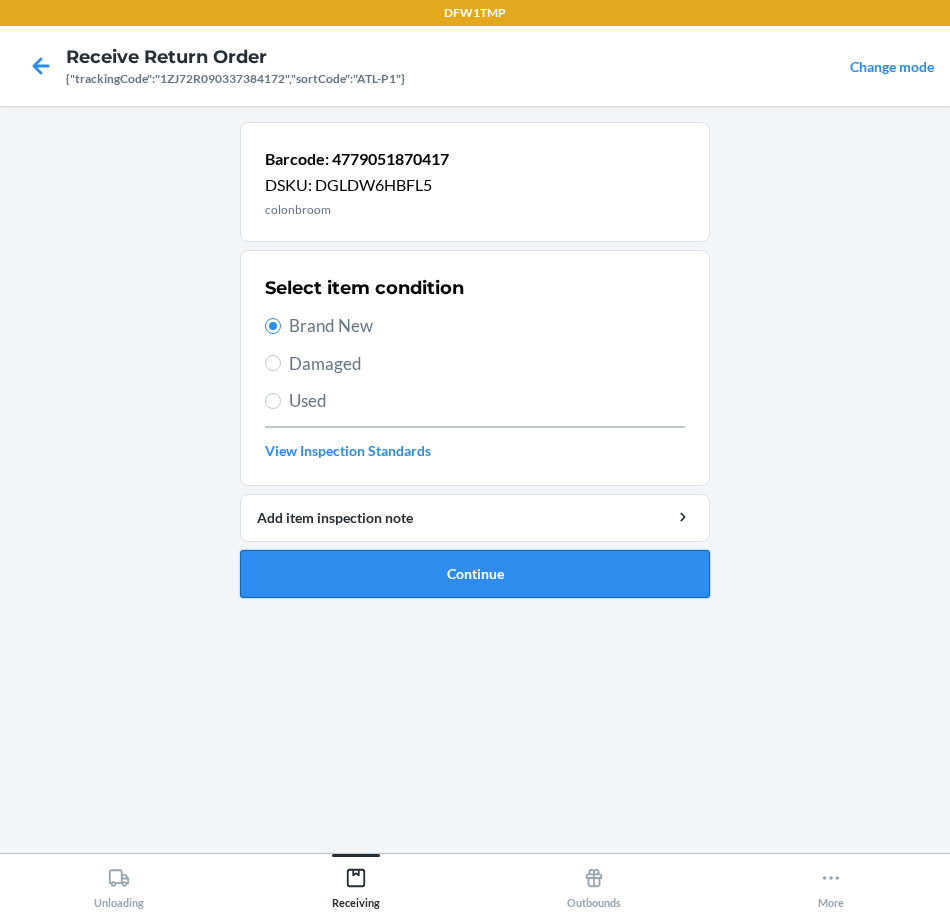 click on "Continue" at bounding box center (475, 574) 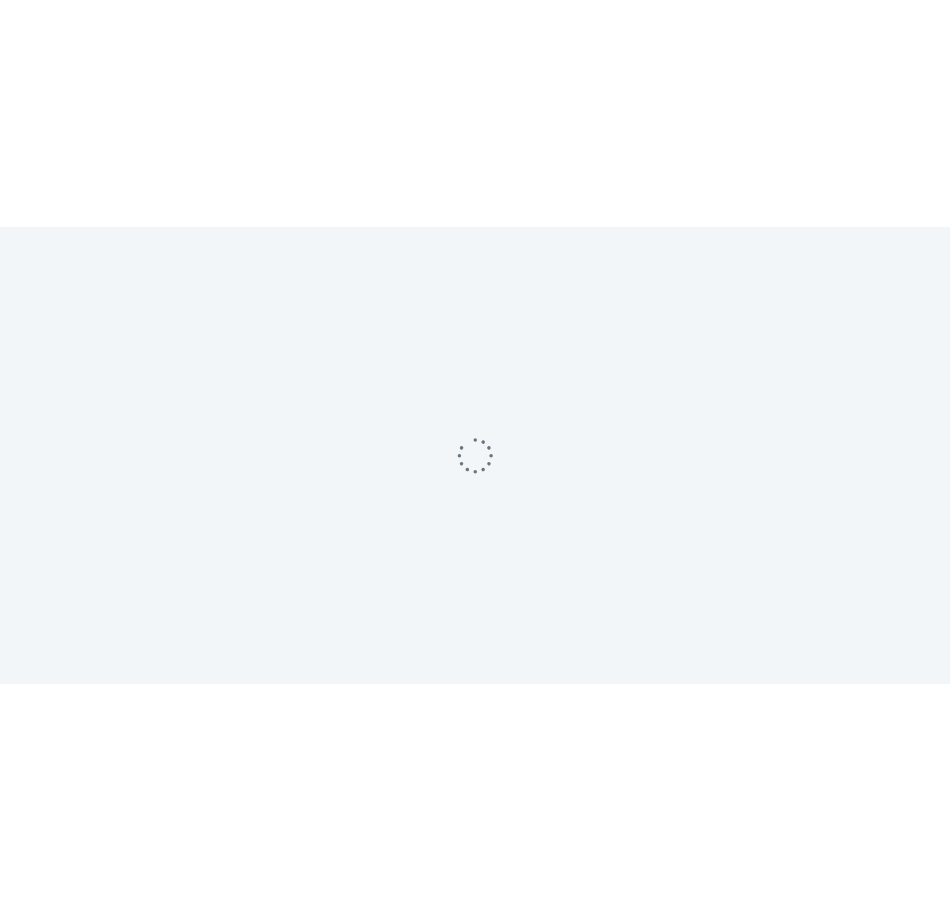 scroll, scrollTop: 0, scrollLeft: 0, axis: both 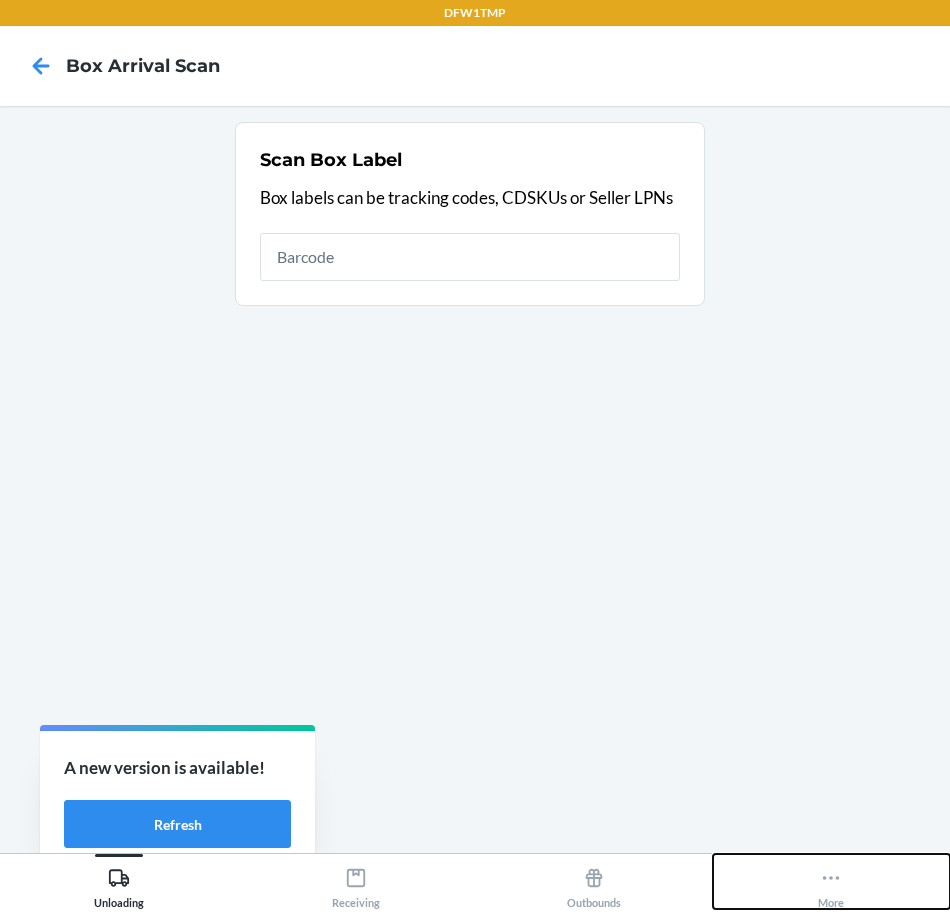 click on "More" at bounding box center [832, 881] 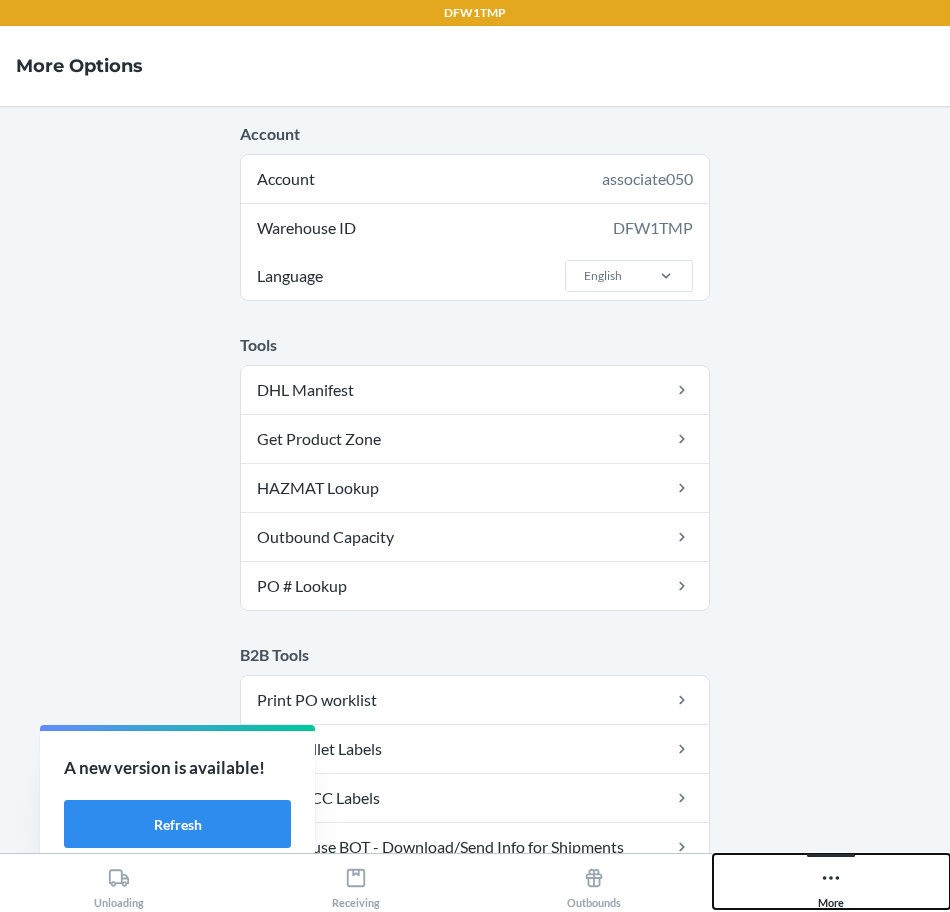 click on "More" at bounding box center (832, 881) 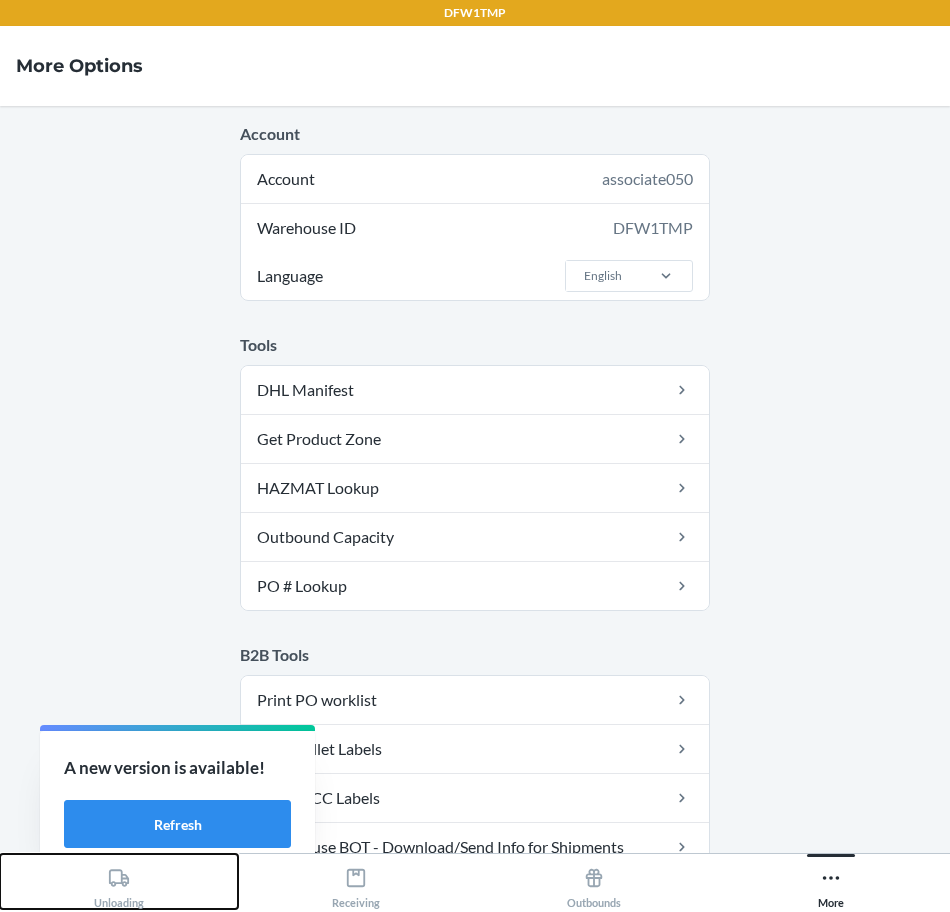 click on "Unloading" at bounding box center (119, 881) 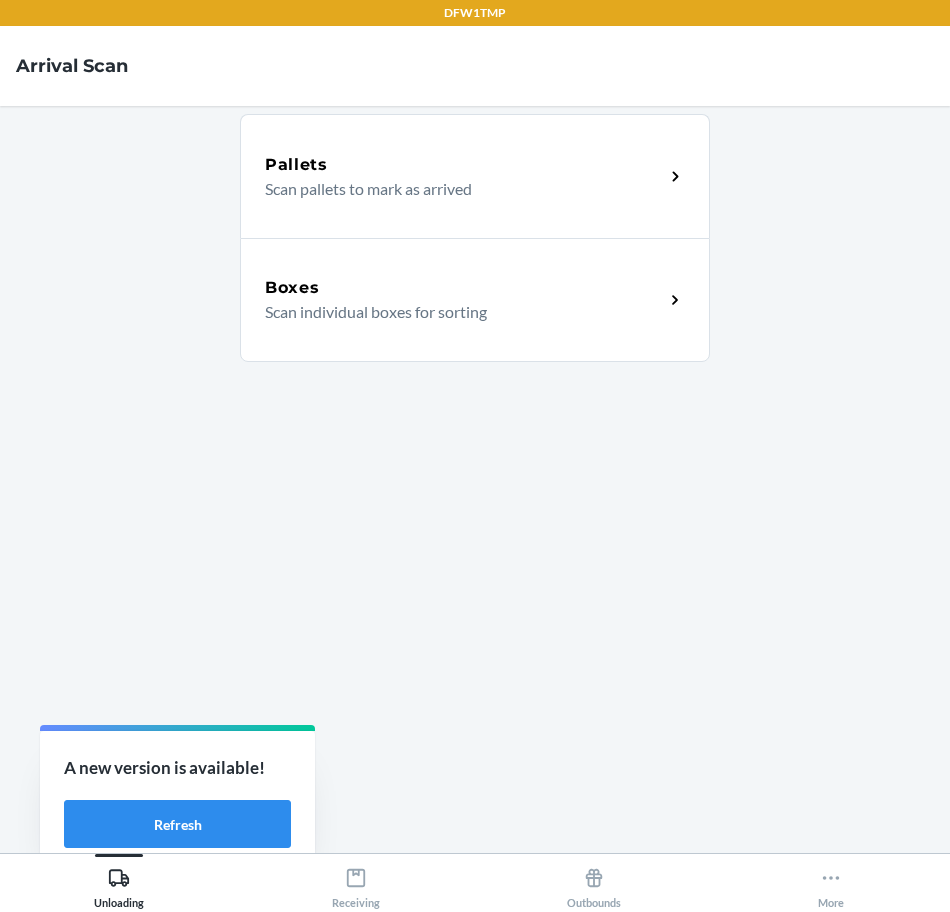 click on "Scan individual boxes for sorting" at bounding box center (456, 312) 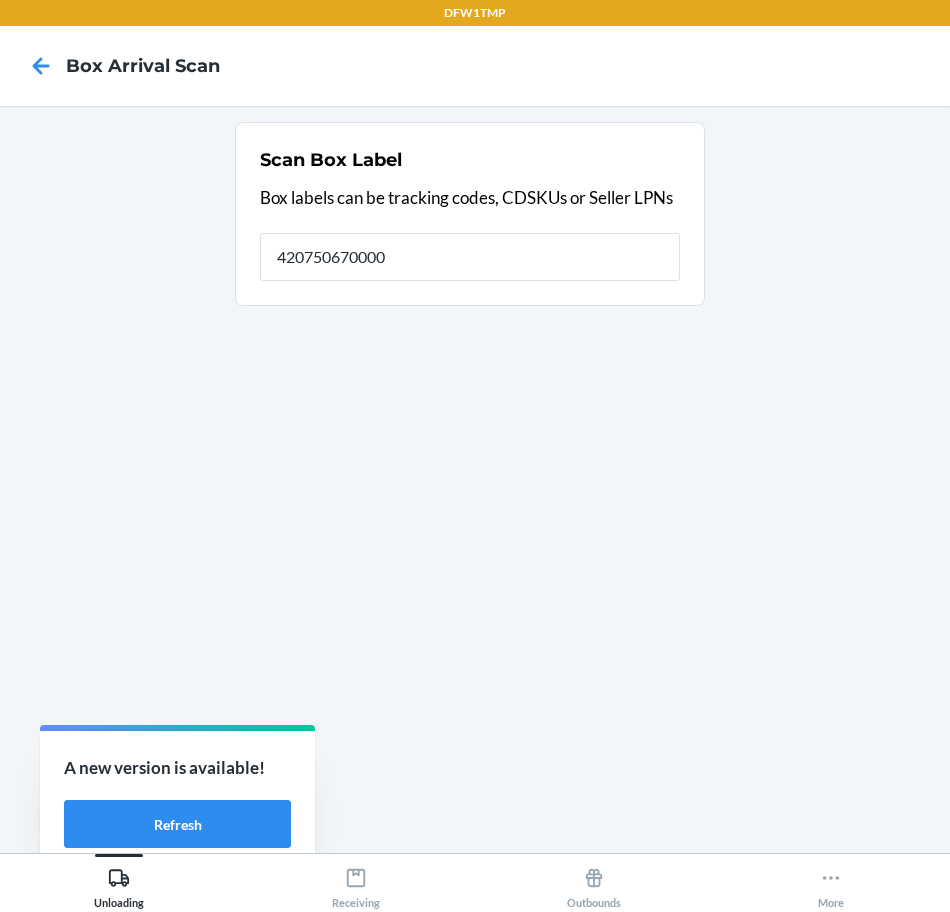 type on "420750670000" 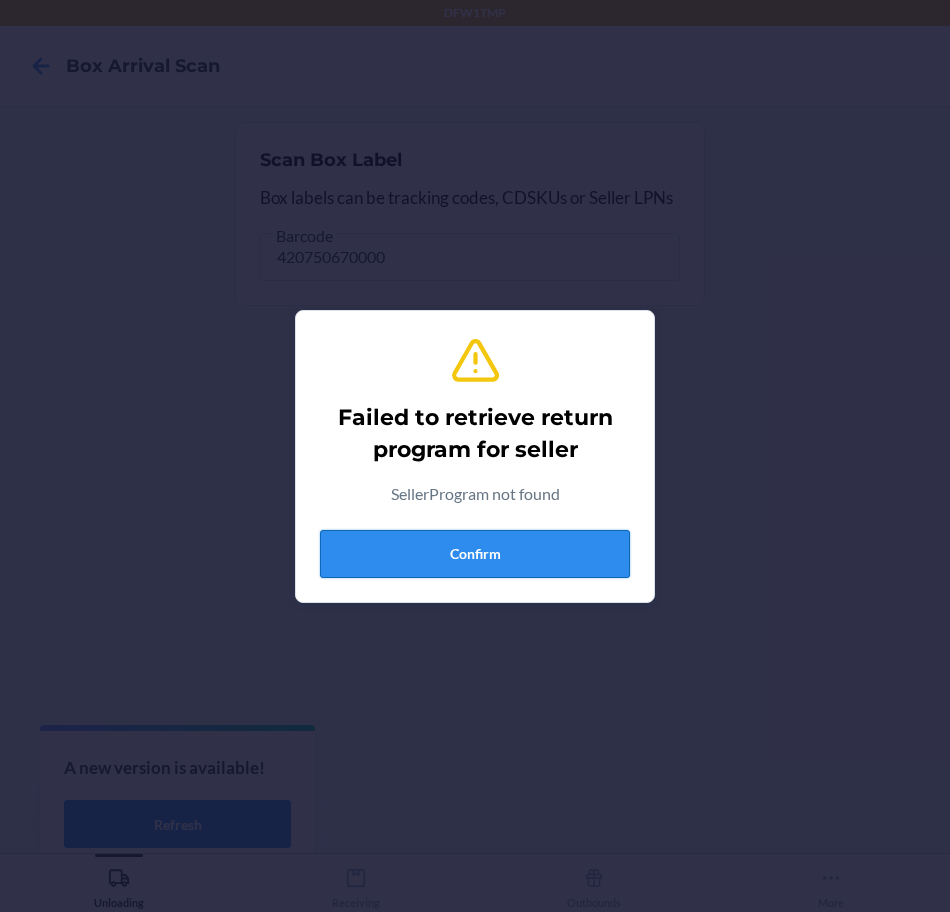 click on "Confirm" at bounding box center (475, 554) 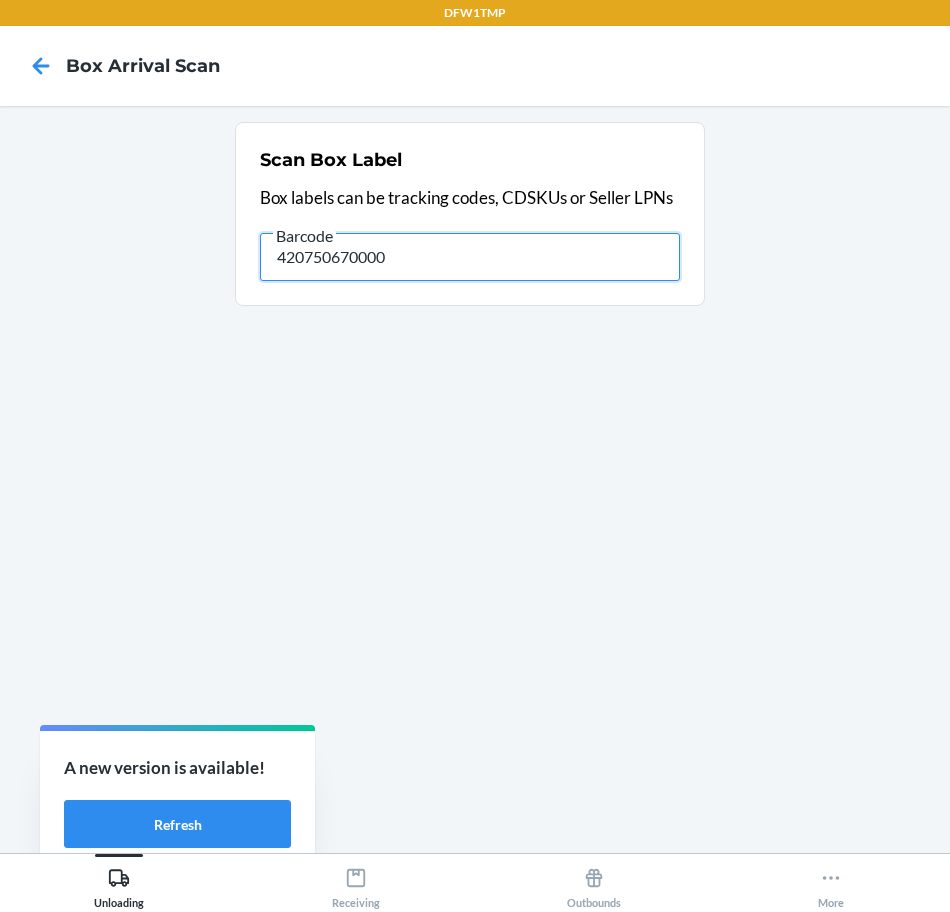drag, startPoint x: 364, startPoint y: 249, endPoint x: -5, endPoint y: 446, distance: 418.29416 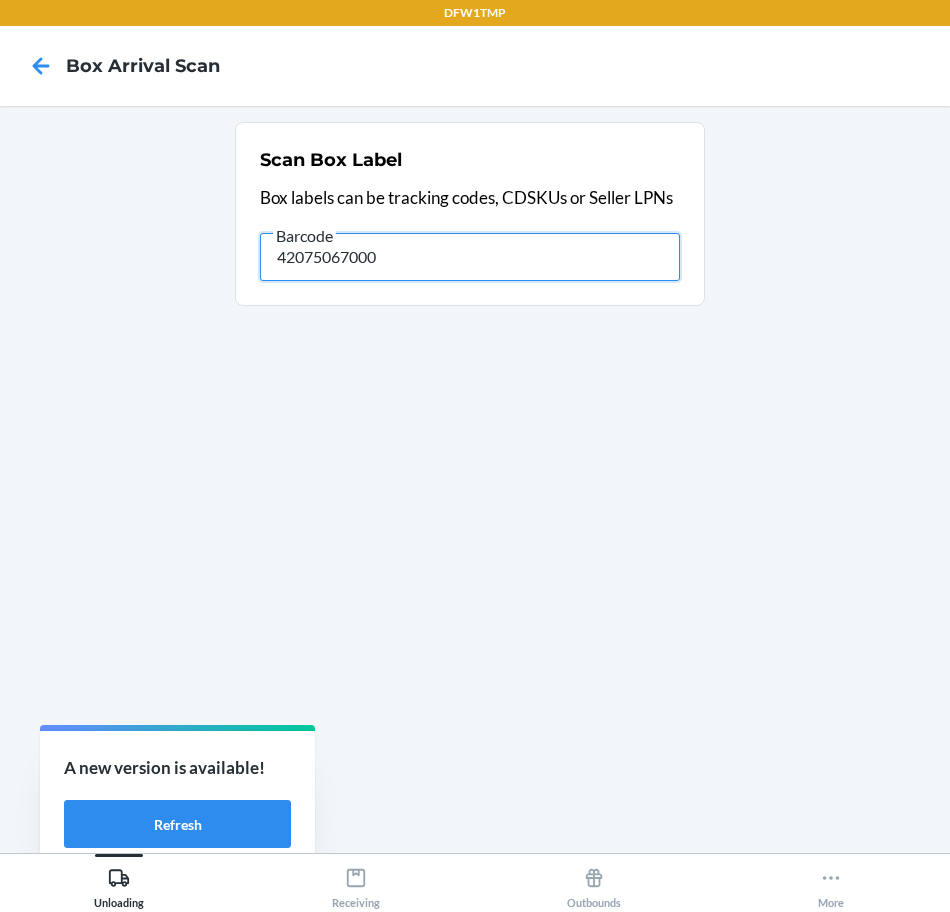 type on "420750670000" 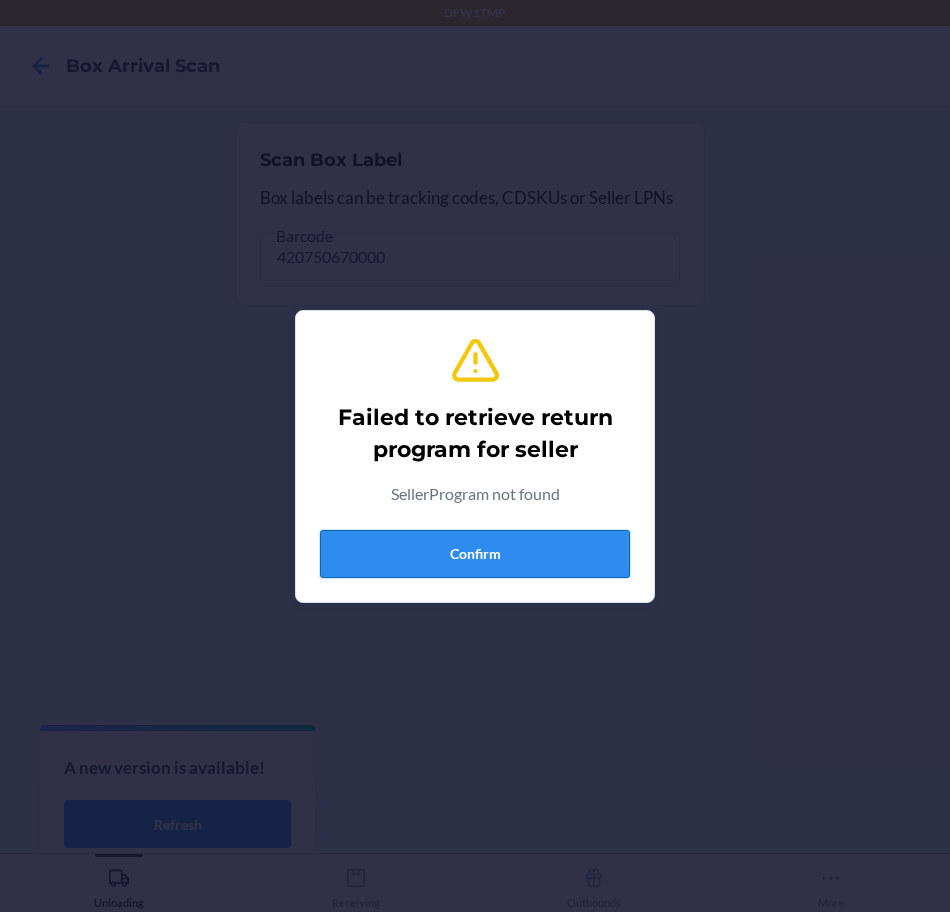 click on "Confirm" at bounding box center (475, 554) 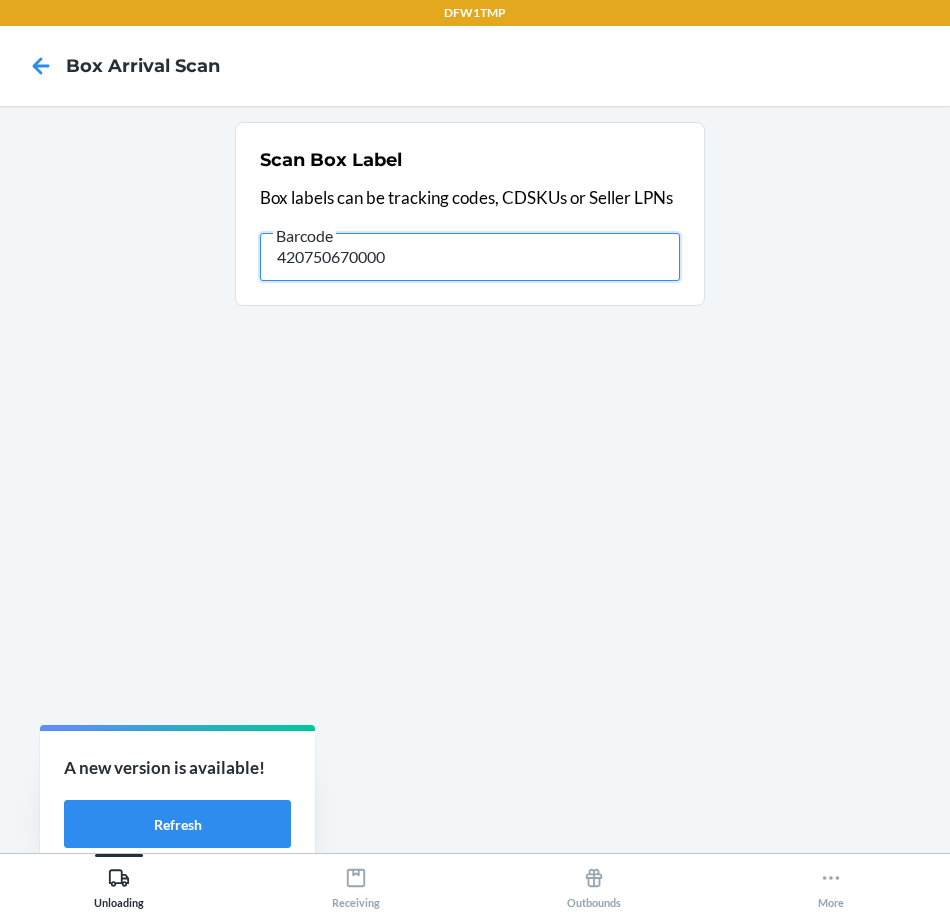 drag, startPoint x: 452, startPoint y: 250, endPoint x: -5, endPoint y: 286, distance: 458.41574 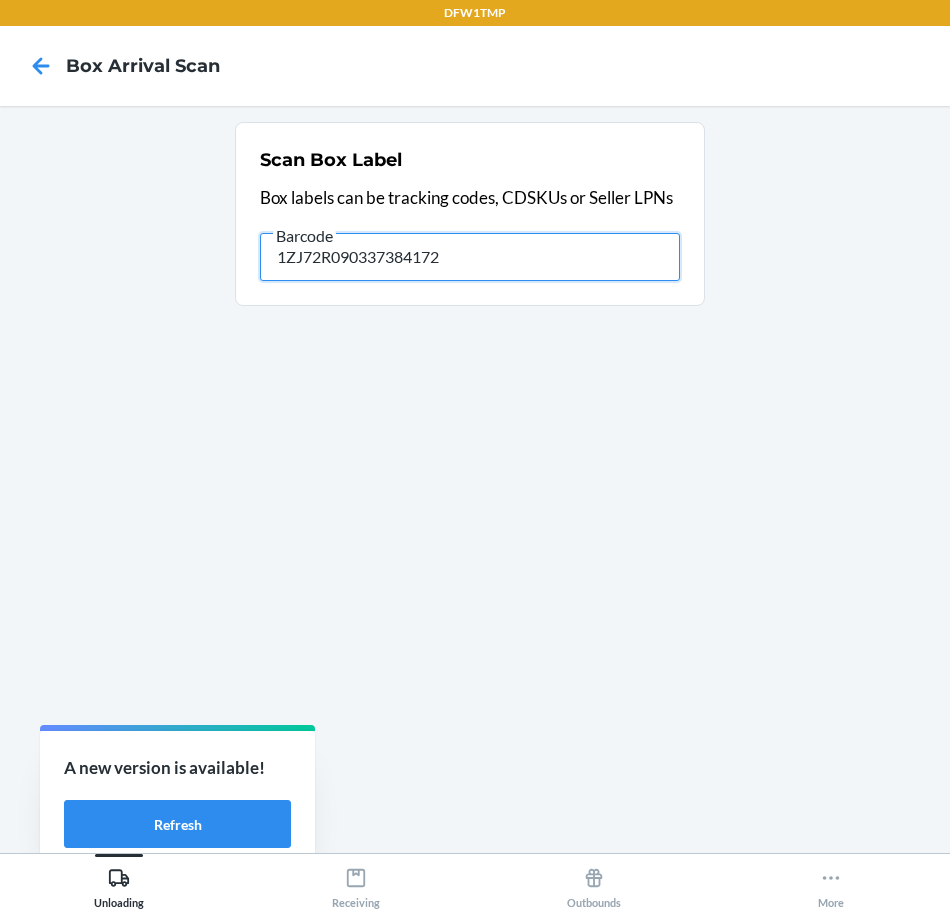 type on "1ZJ72R090337384172" 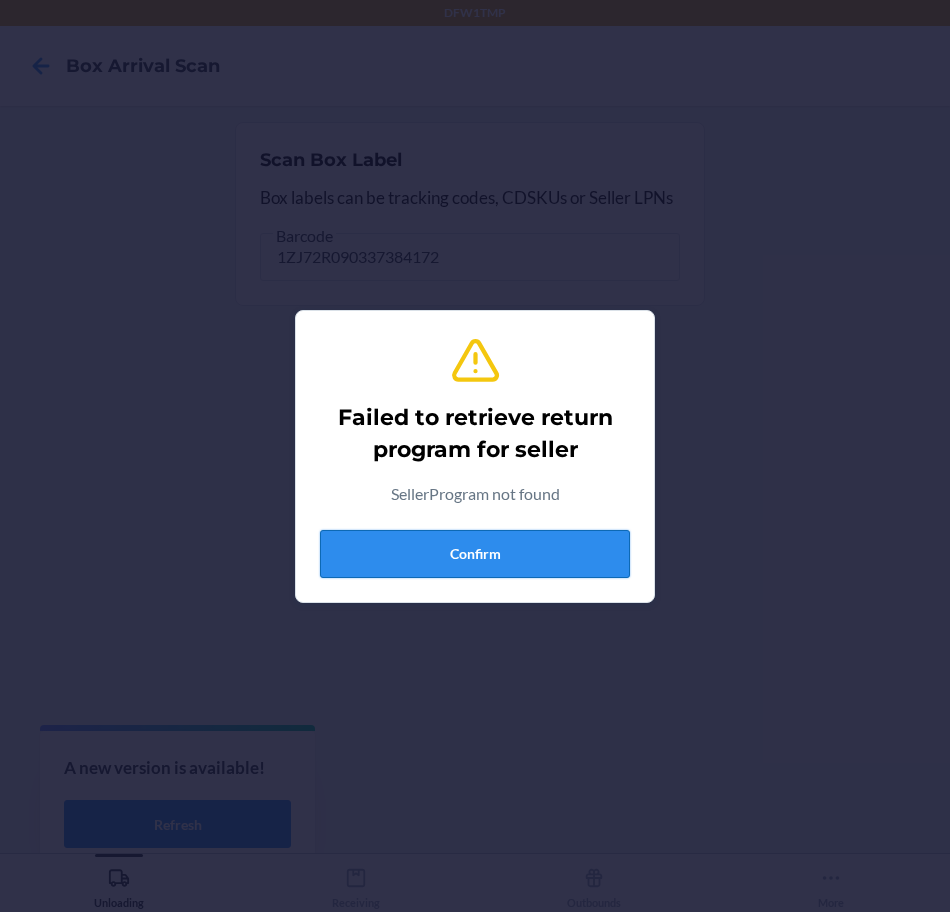 click on "Confirm" at bounding box center [475, 554] 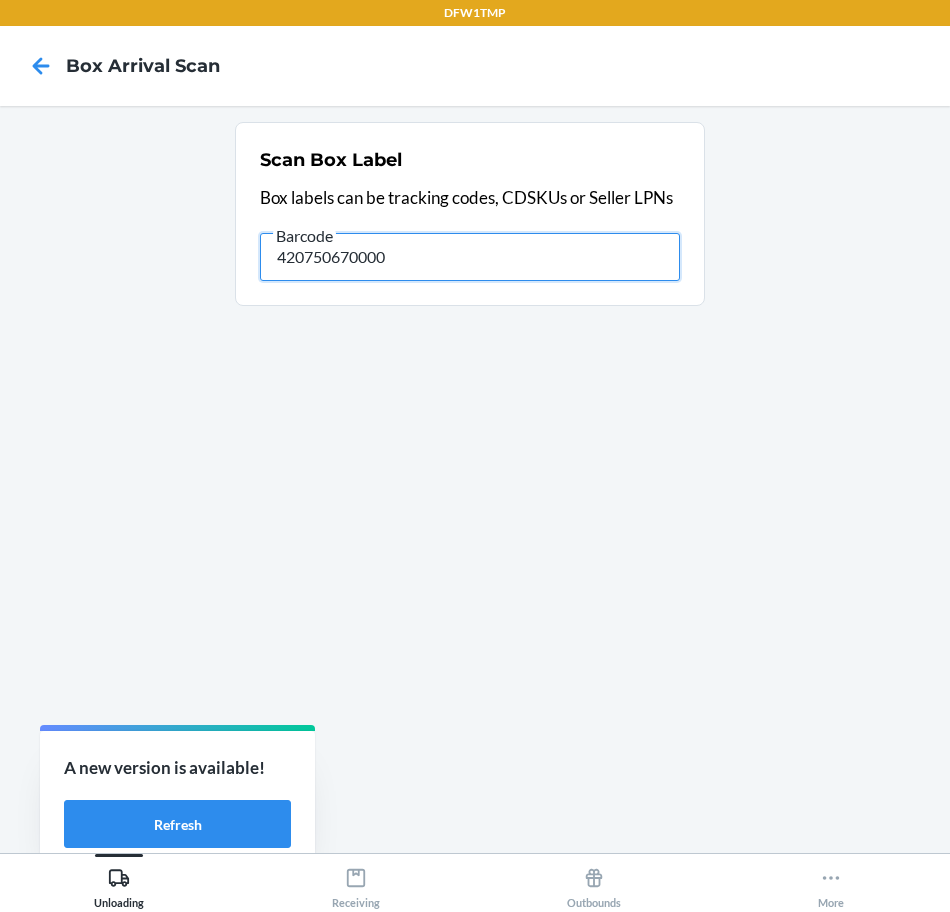 drag, startPoint x: 452, startPoint y: 265, endPoint x: -5, endPoint y: 399, distance: 476.24048 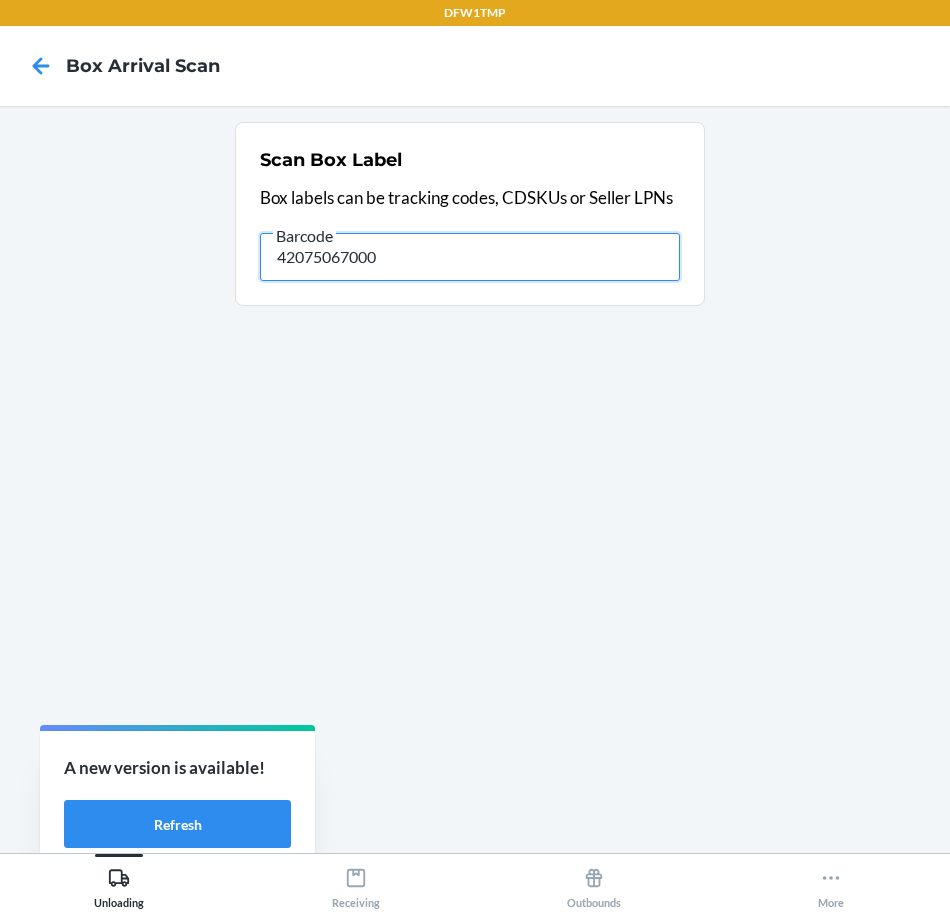 type on "420750670000" 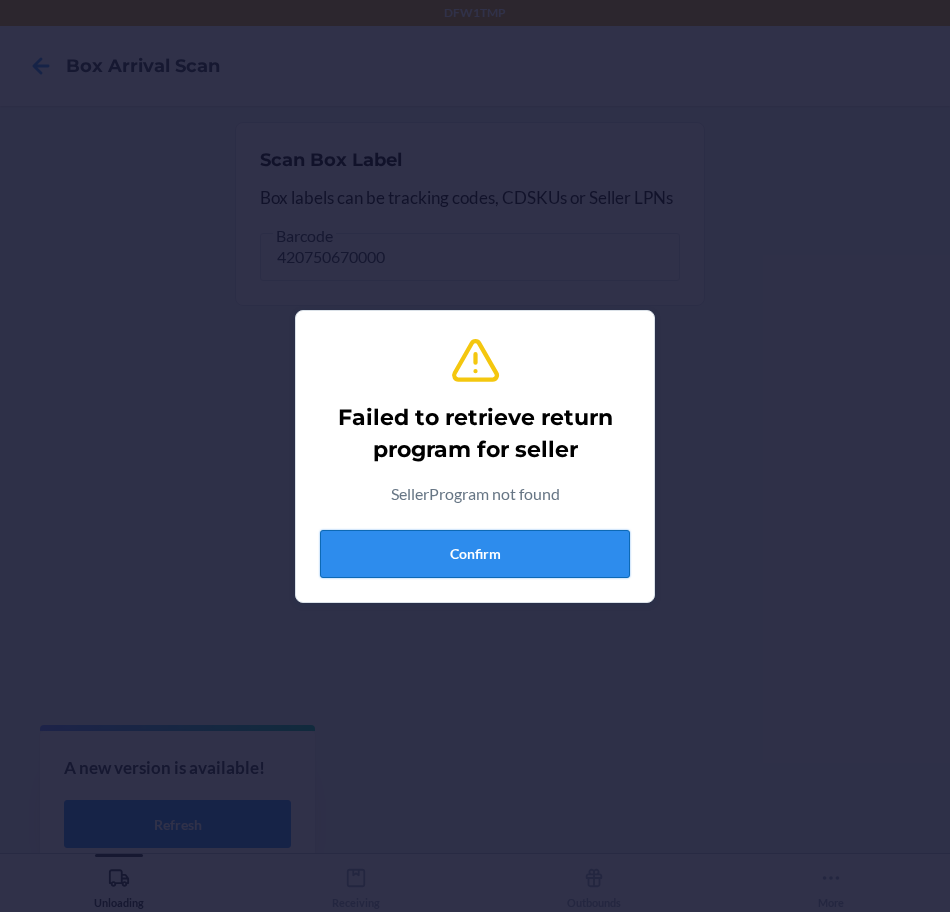 click on "Confirm" at bounding box center [475, 554] 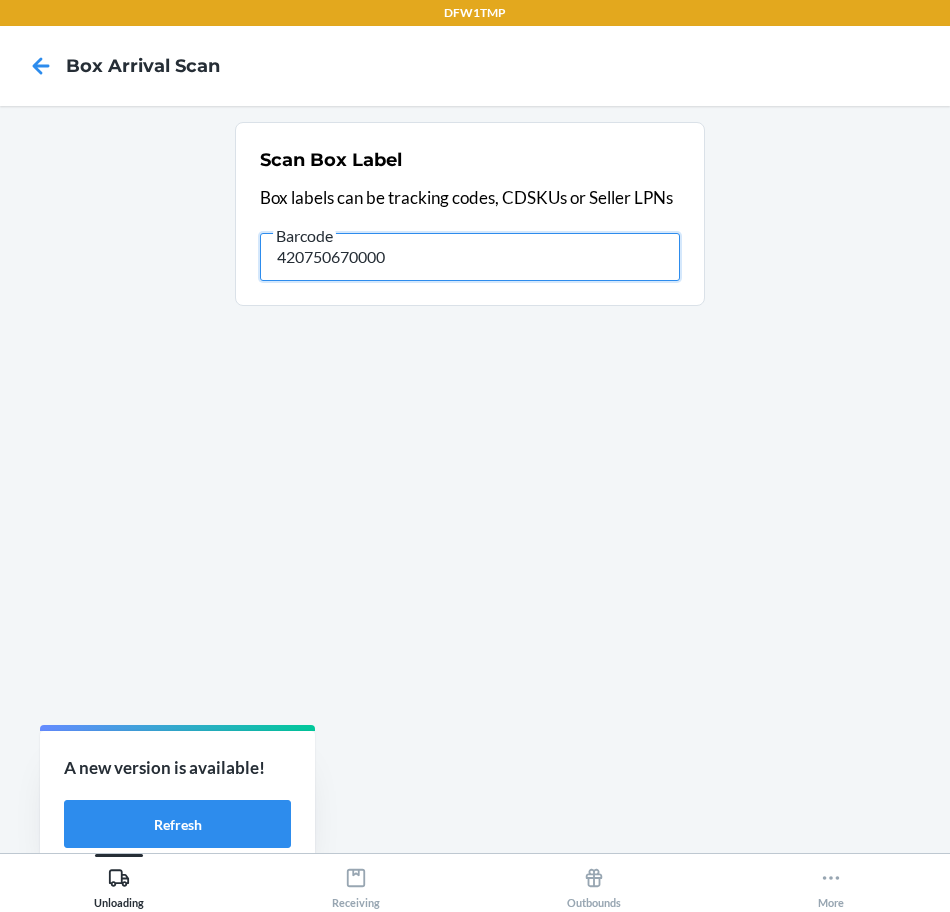 drag, startPoint x: 510, startPoint y: 243, endPoint x: -5, endPoint y: 270, distance: 515.7073 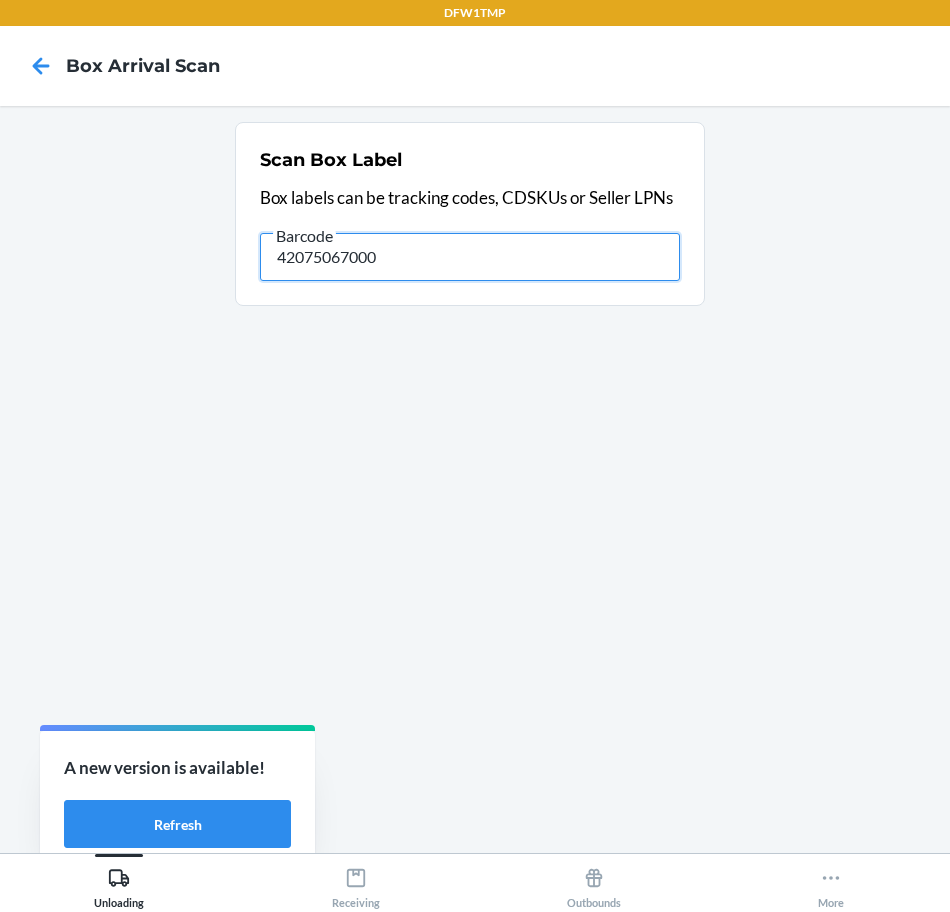 type on "420750670000" 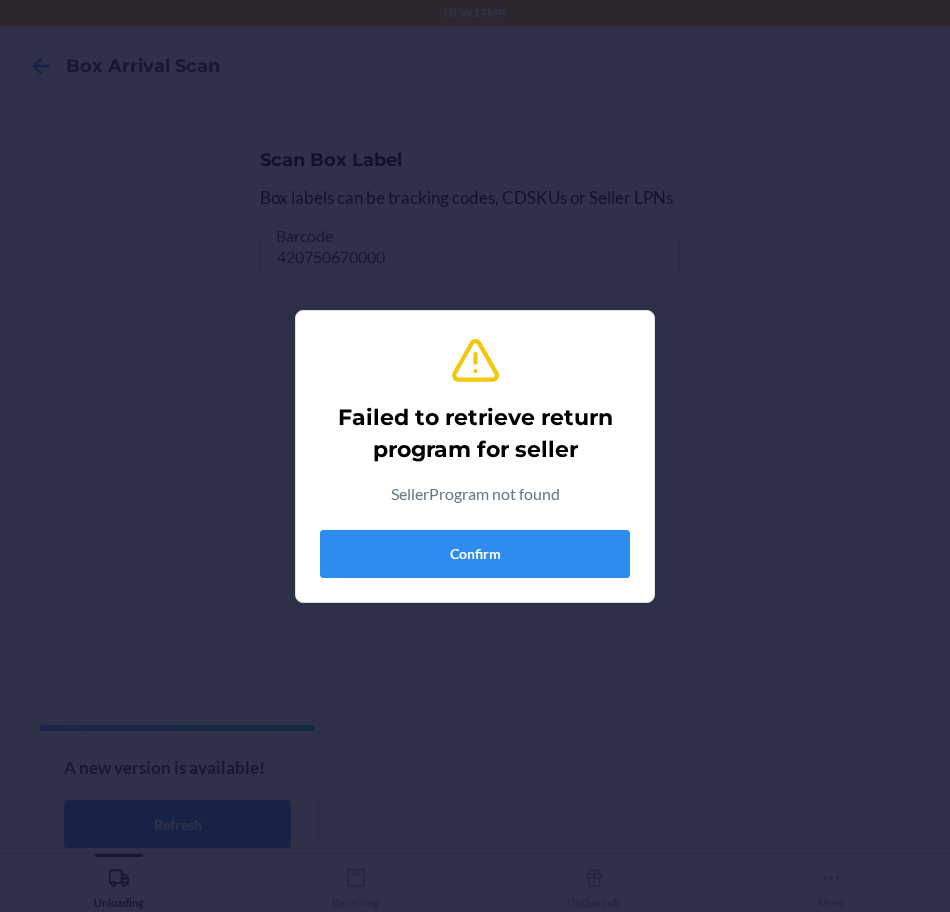 click on "Failed to retrieve return program for seller SellerProgram not found Confirm" at bounding box center (475, 456) 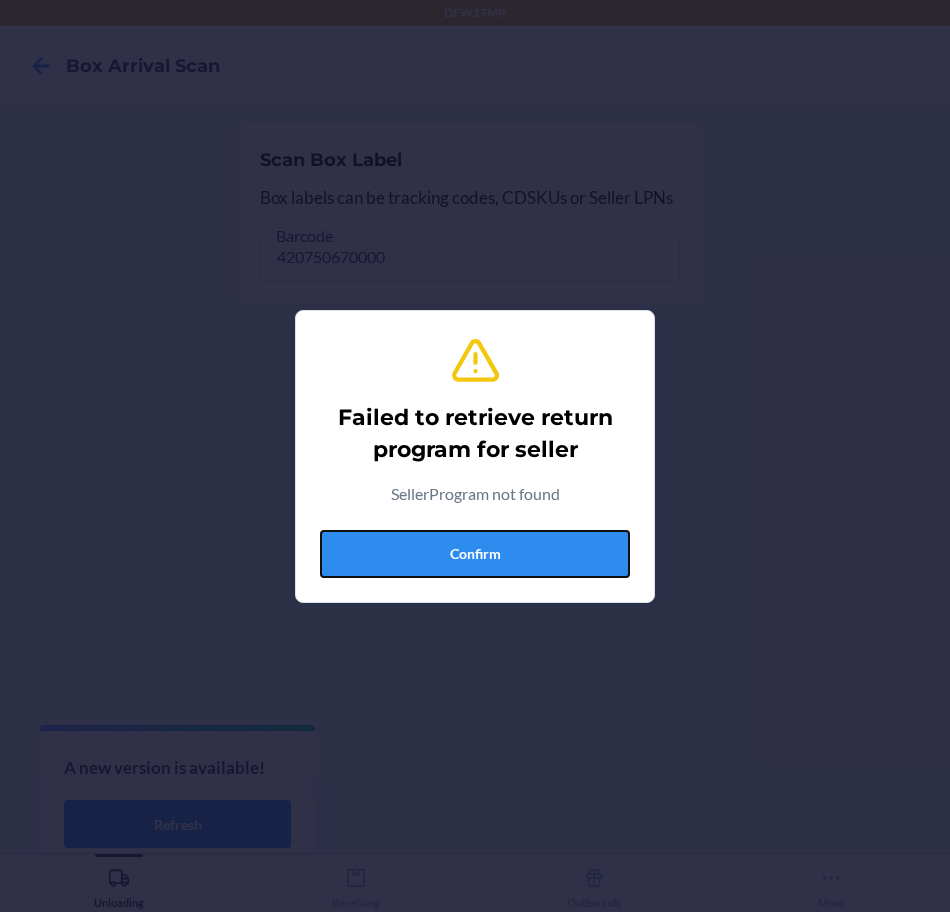 click on "Confirm" at bounding box center (475, 554) 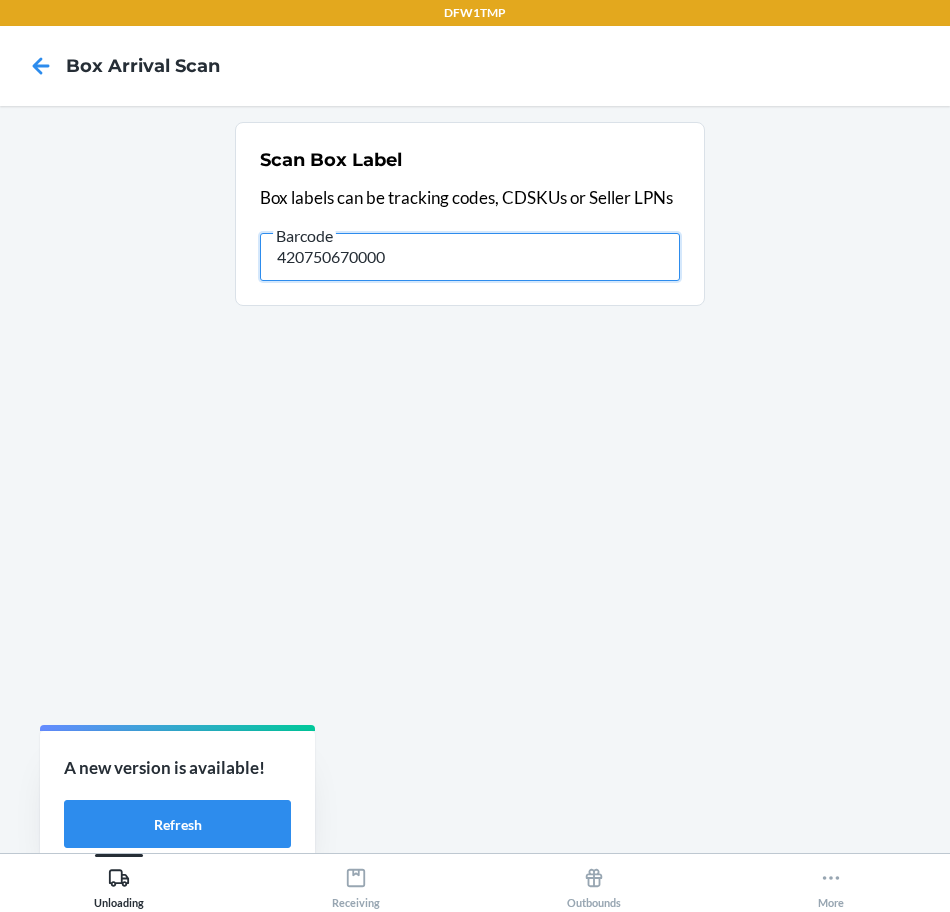drag, startPoint x: 460, startPoint y: 240, endPoint x: -5, endPoint y: 376, distance: 484.48013 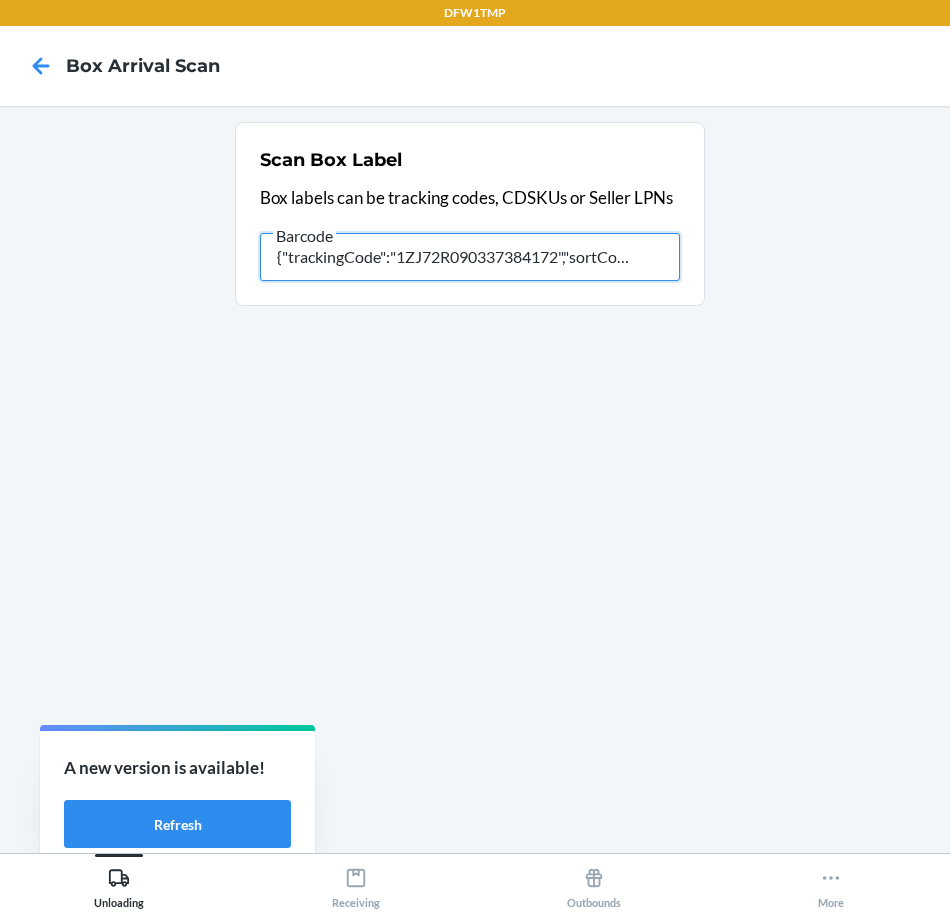 type on "{"trackingCode":"1ZJ72R090337384172","sortCode":"ATL-P1"}" 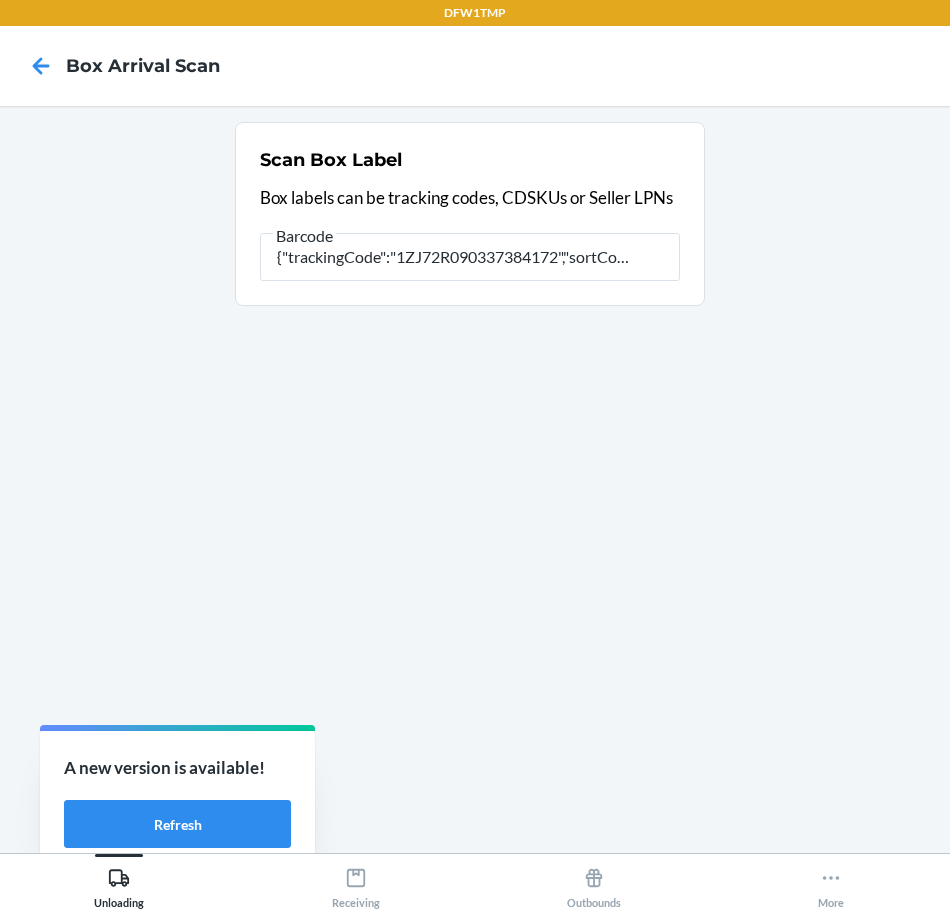 scroll, scrollTop: 0, scrollLeft: 0, axis: both 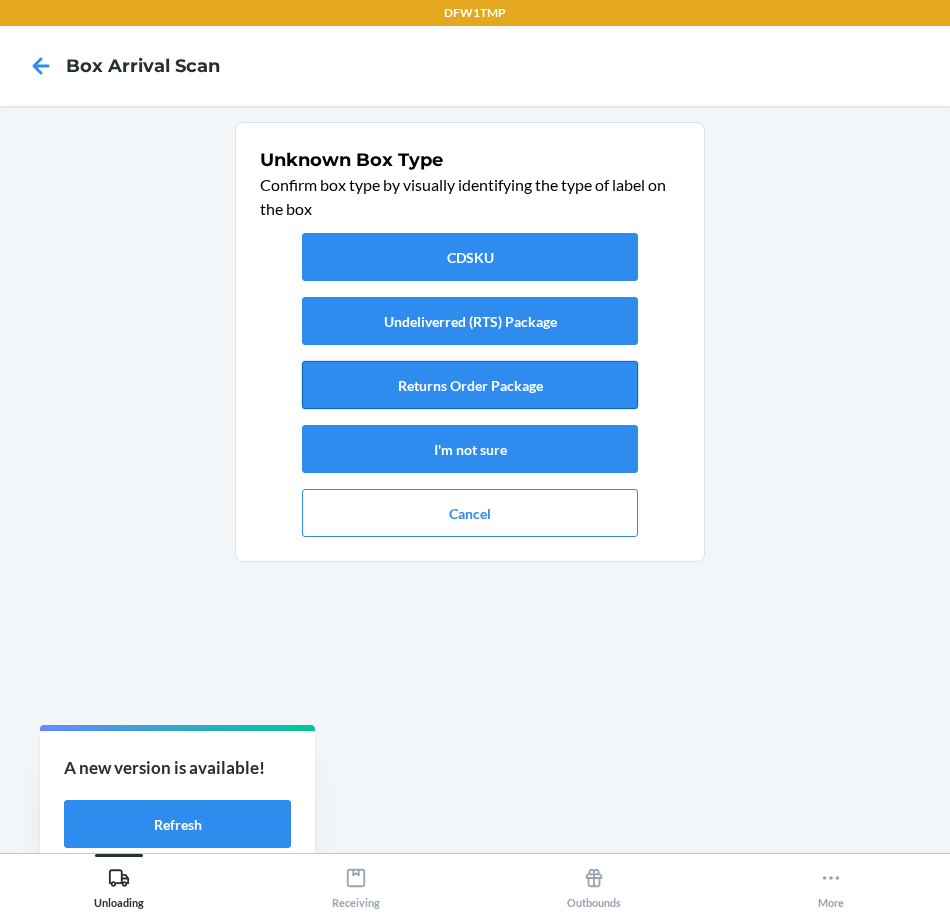 click on "Returns Order Package" at bounding box center (470, 385) 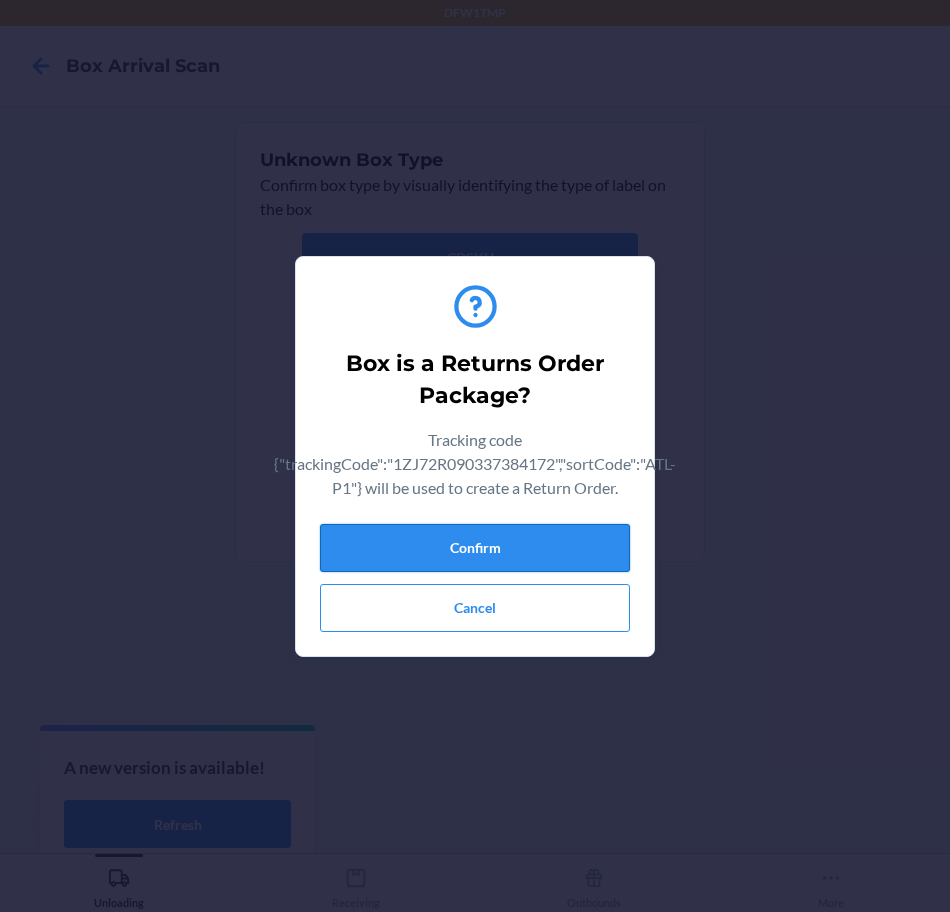 click on "Confirm" at bounding box center (475, 548) 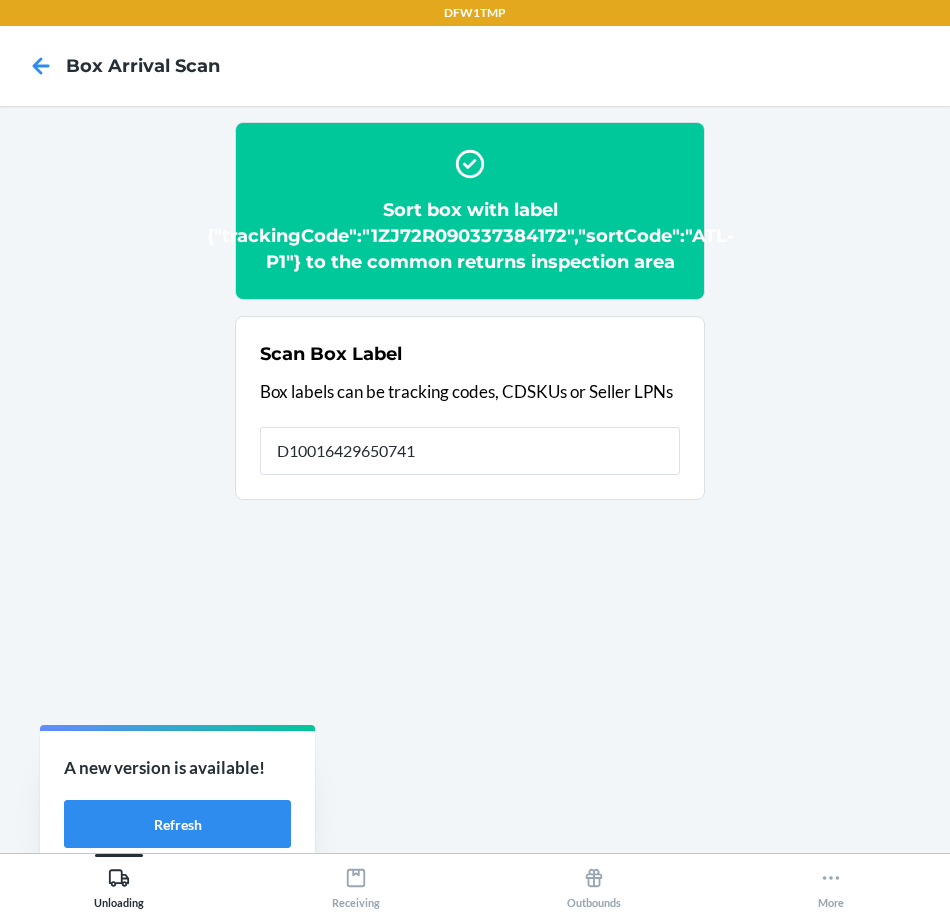 type on "D10016429650741" 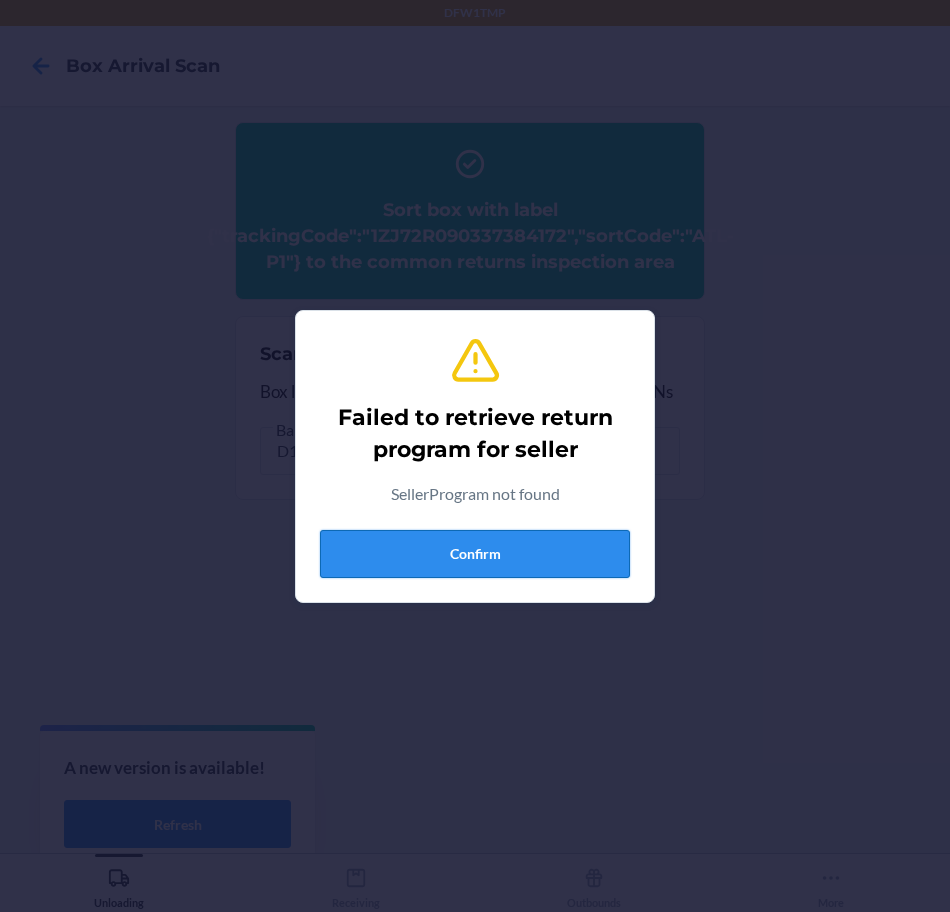 click on "Confirm" at bounding box center [475, 554] 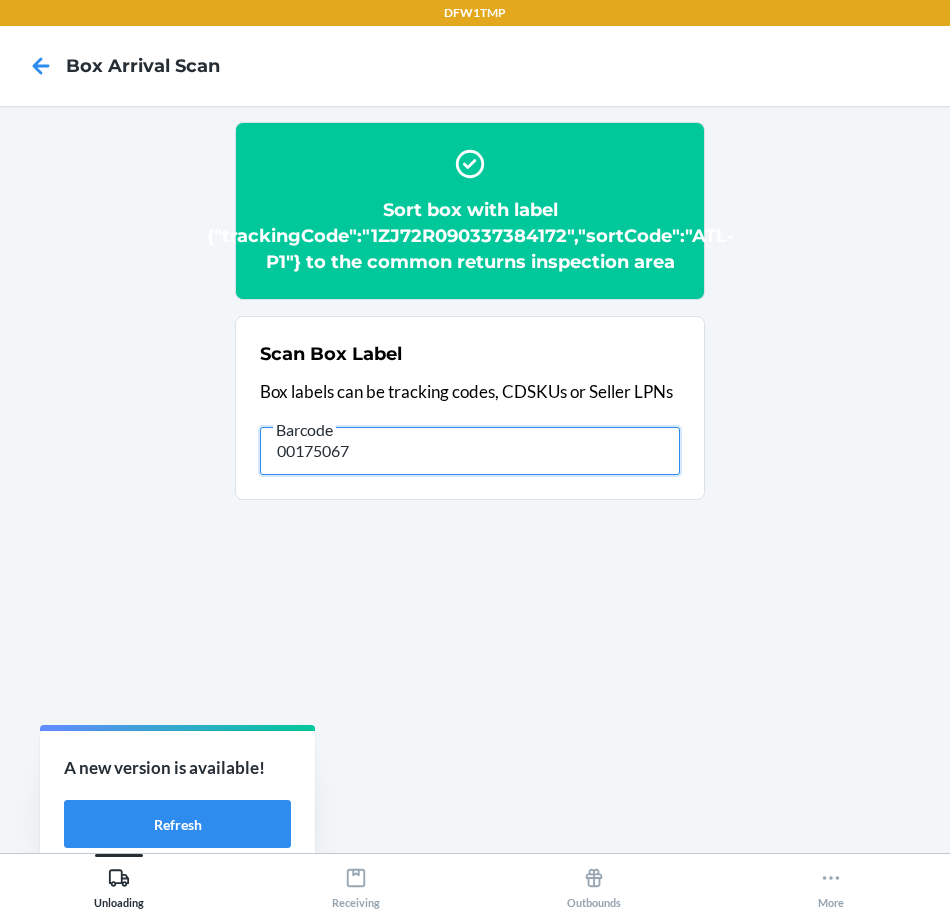 drag, startPoint x: 555, startPoint y: 465, endPoint x: -5, endPoint y: 176, distance: 630.17535 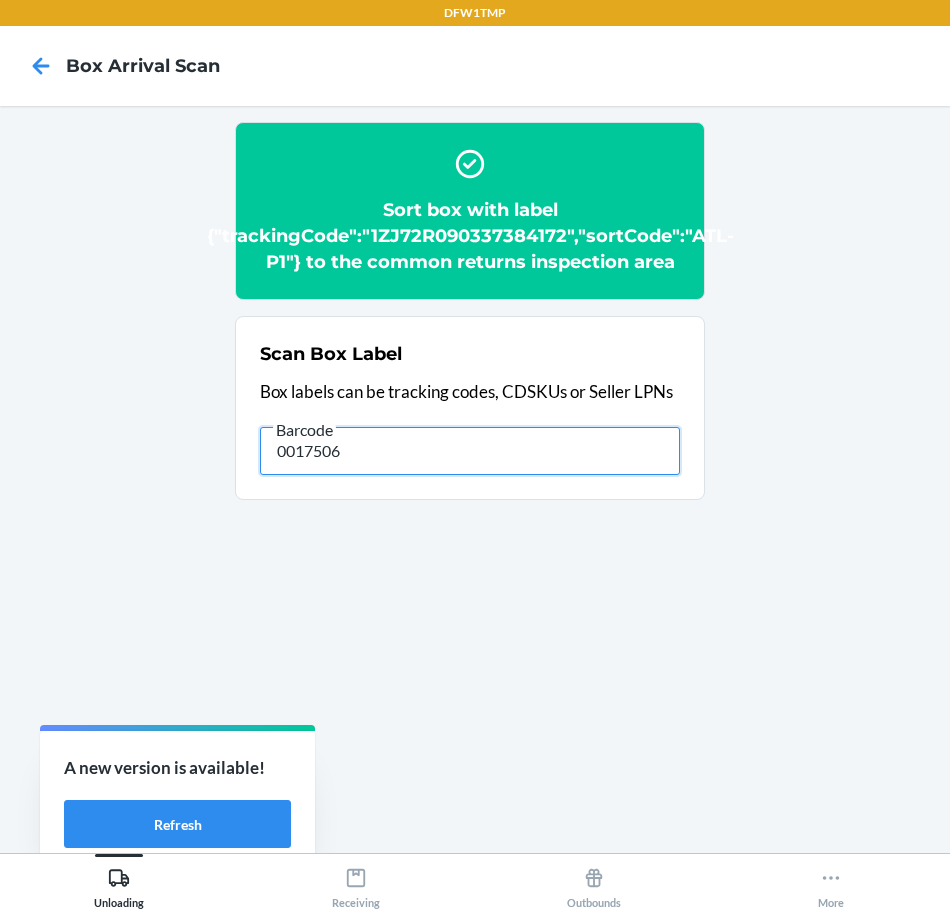 type on "00175067" 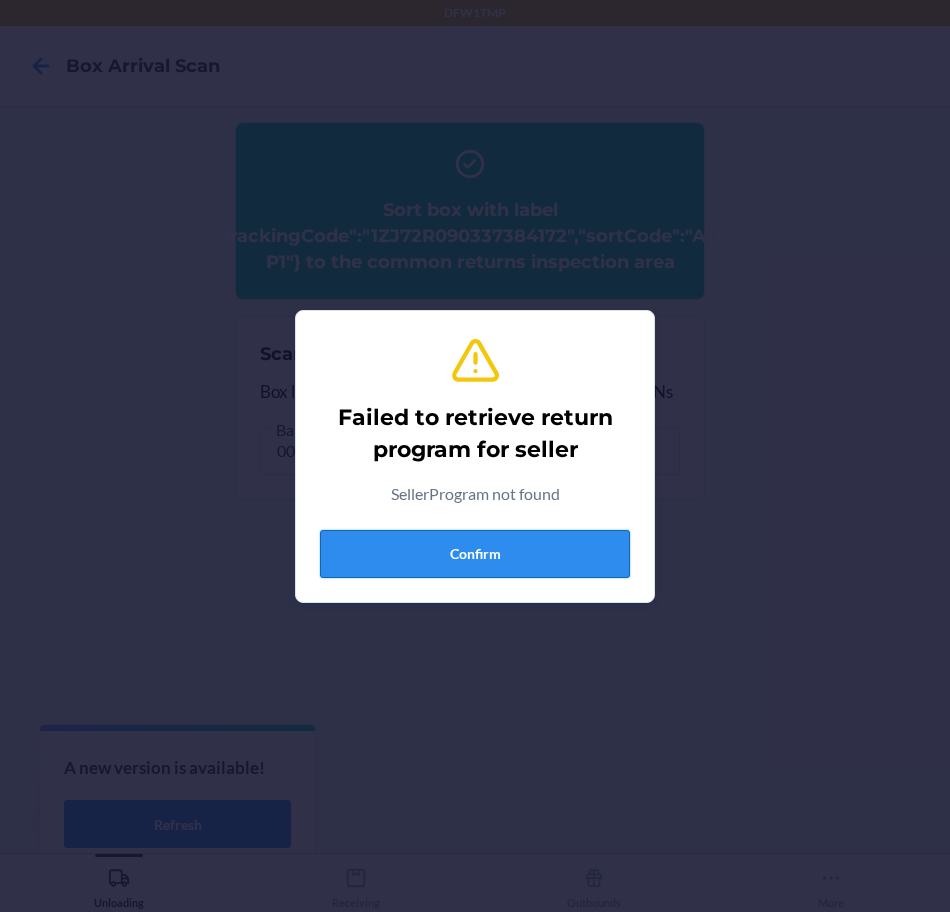 click on "Confirm" at bounding box center [475, 554] 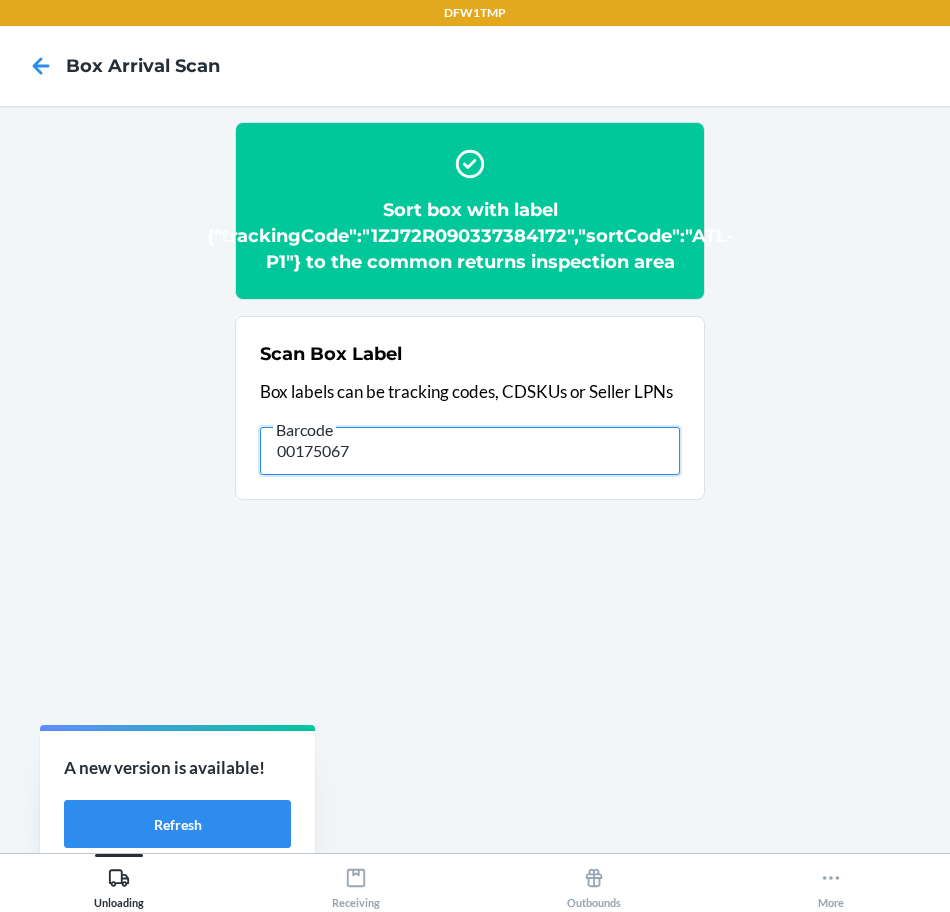 click on "00175067" at bounding box center [470, 451] 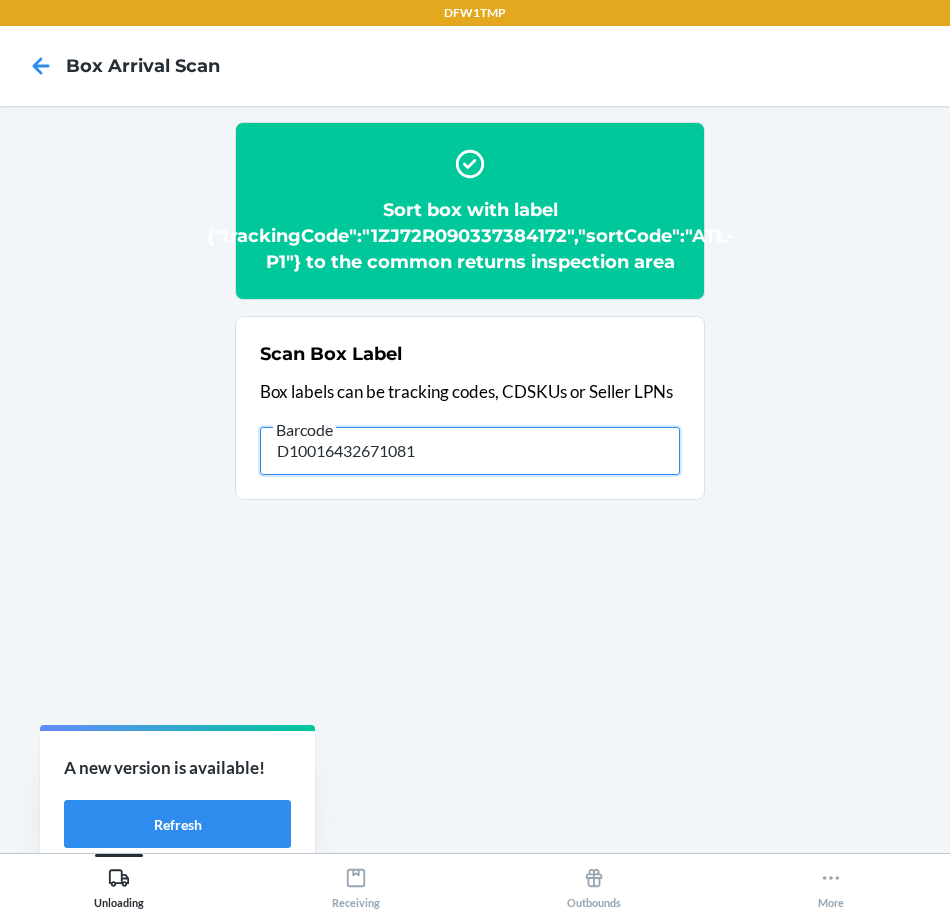 type on "D10016432671081" 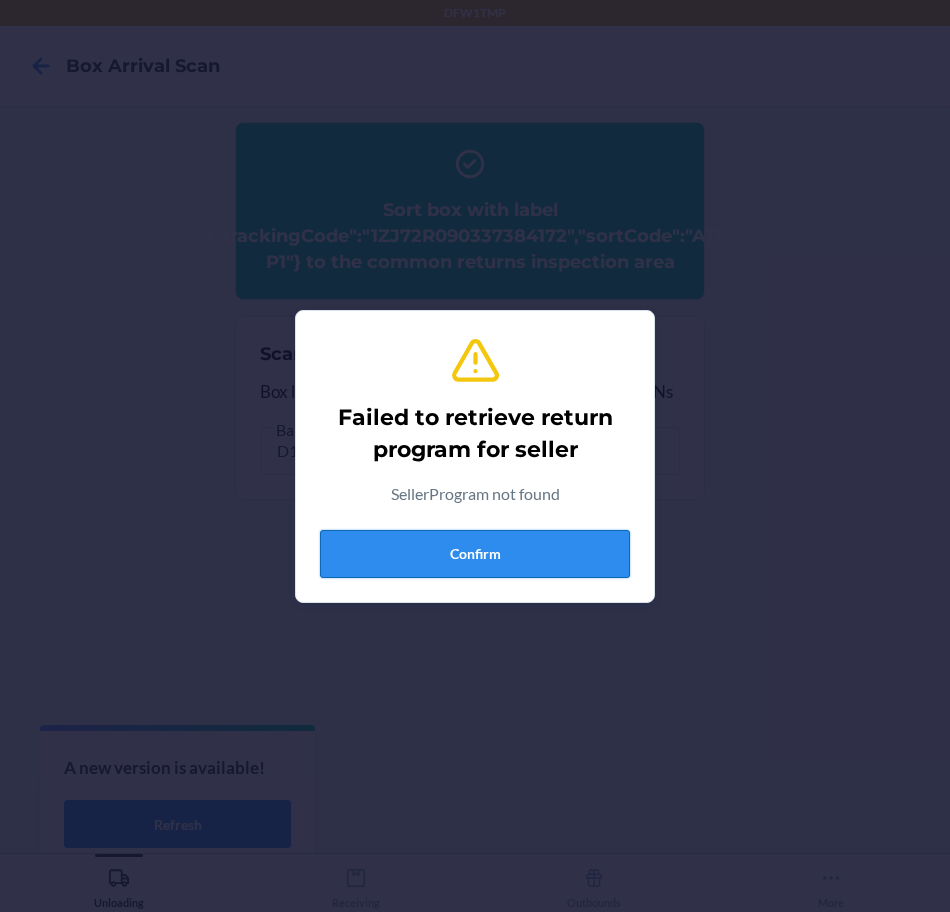 click on "Confirm" at bounding box center [475, 554] 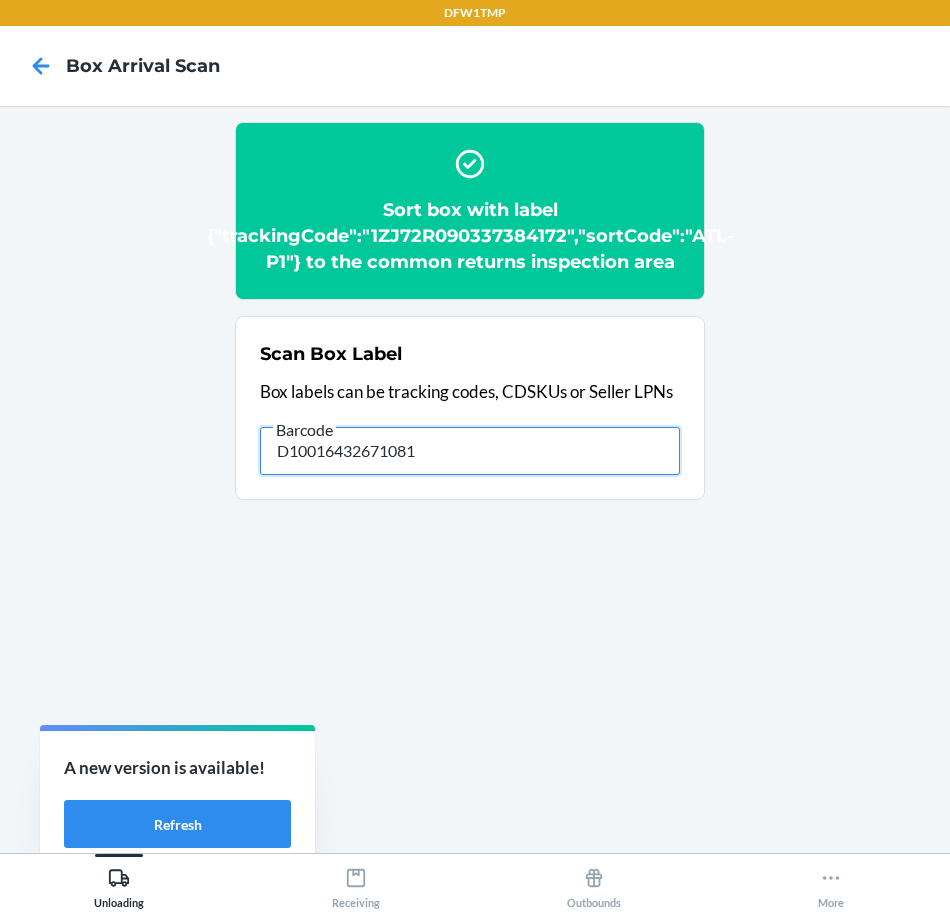 drag, startPoint x: 498, startPoint y: 453, endPoint x: -5, endPoint y: 873, distance: 655.2931 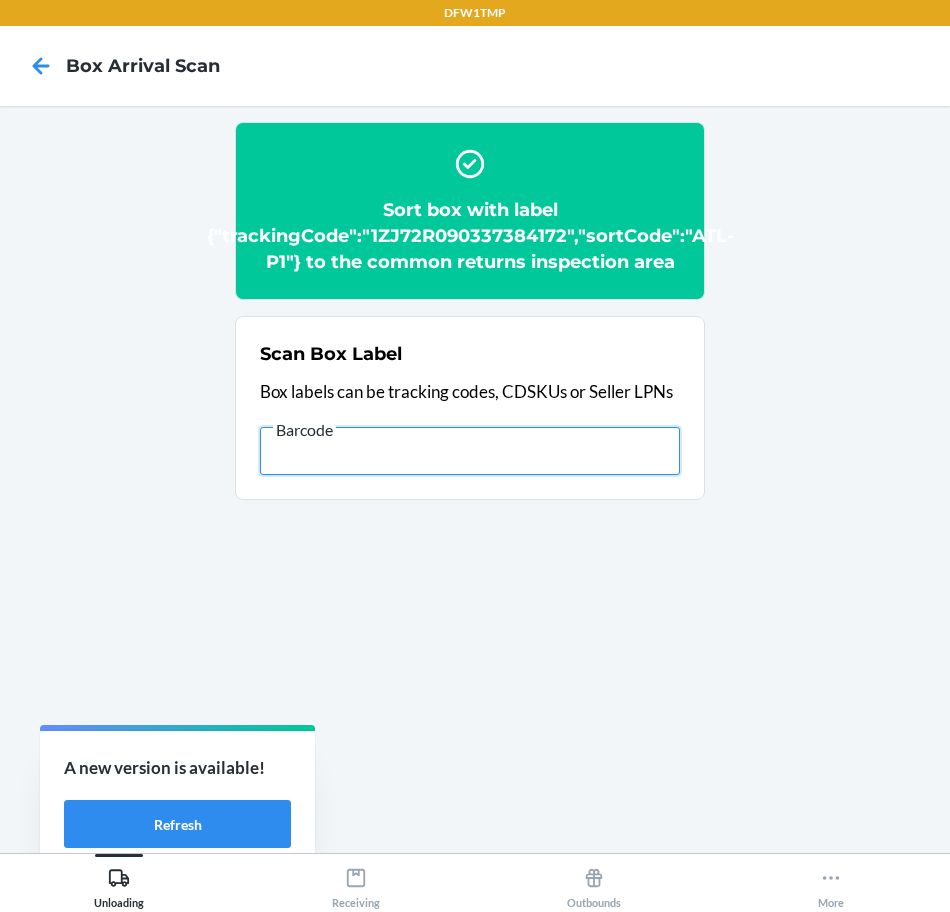 scroll, scrollTop: 0, scrollLeft: 1053, axis: horizontal 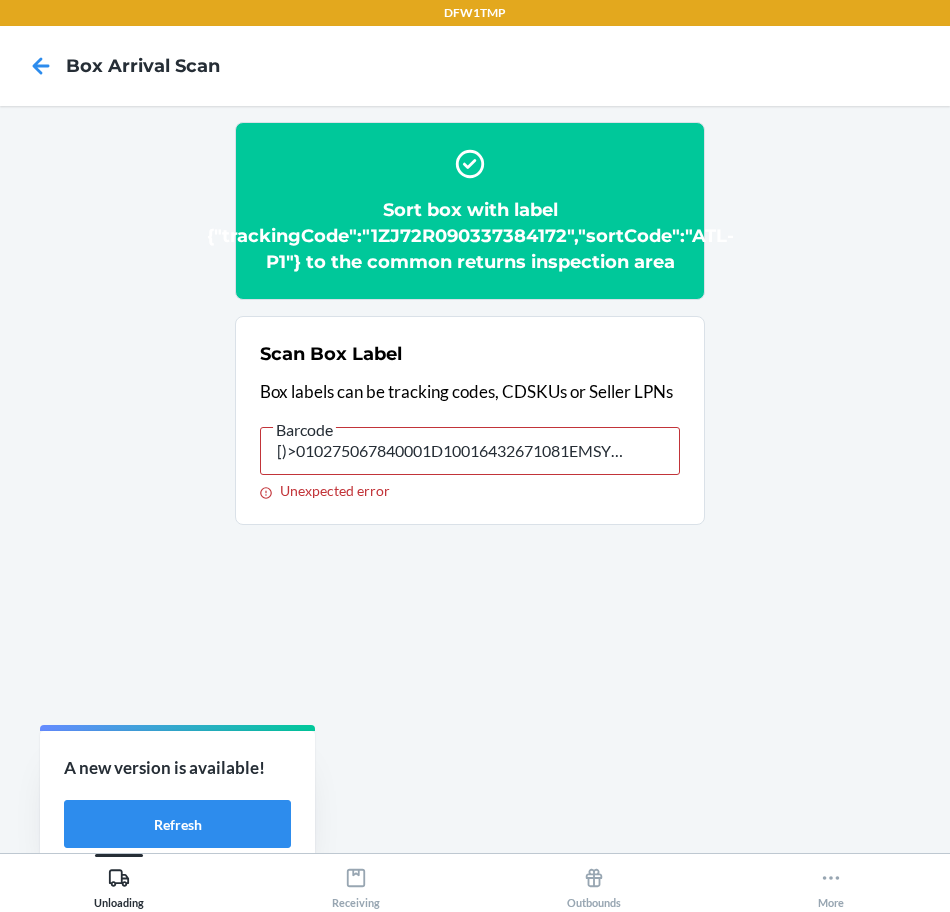 drag, startPoint x: 677, startPoint y: 451, endPoint x: -5, endPoint y: 596, distance: 697.24384 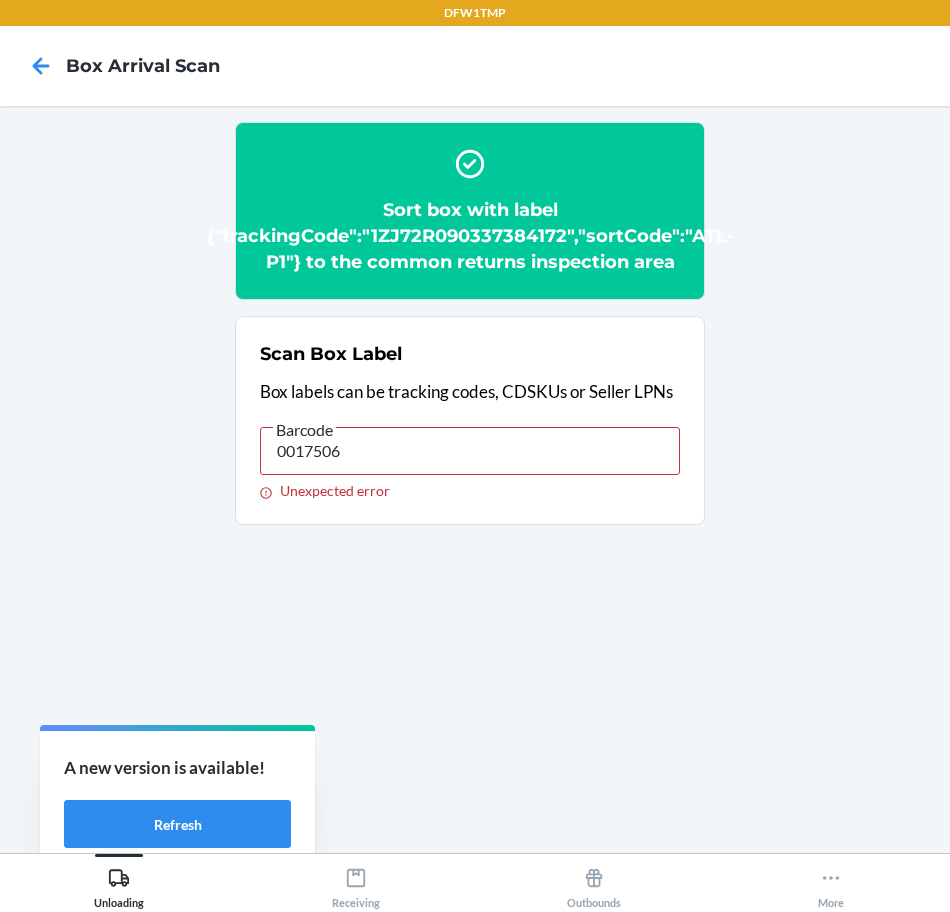 type on "00175067" 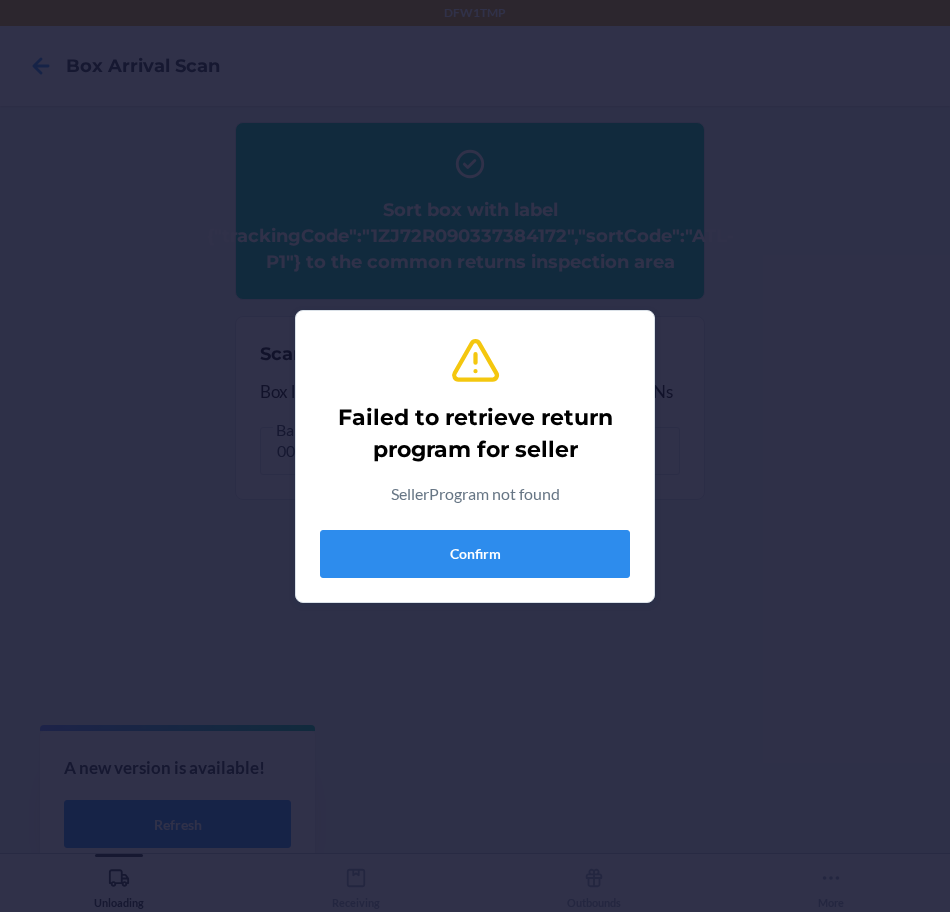 click on "Failed to retrieve return program for seller SellerProgram not found Confirm" at bounding box center [475, 456] 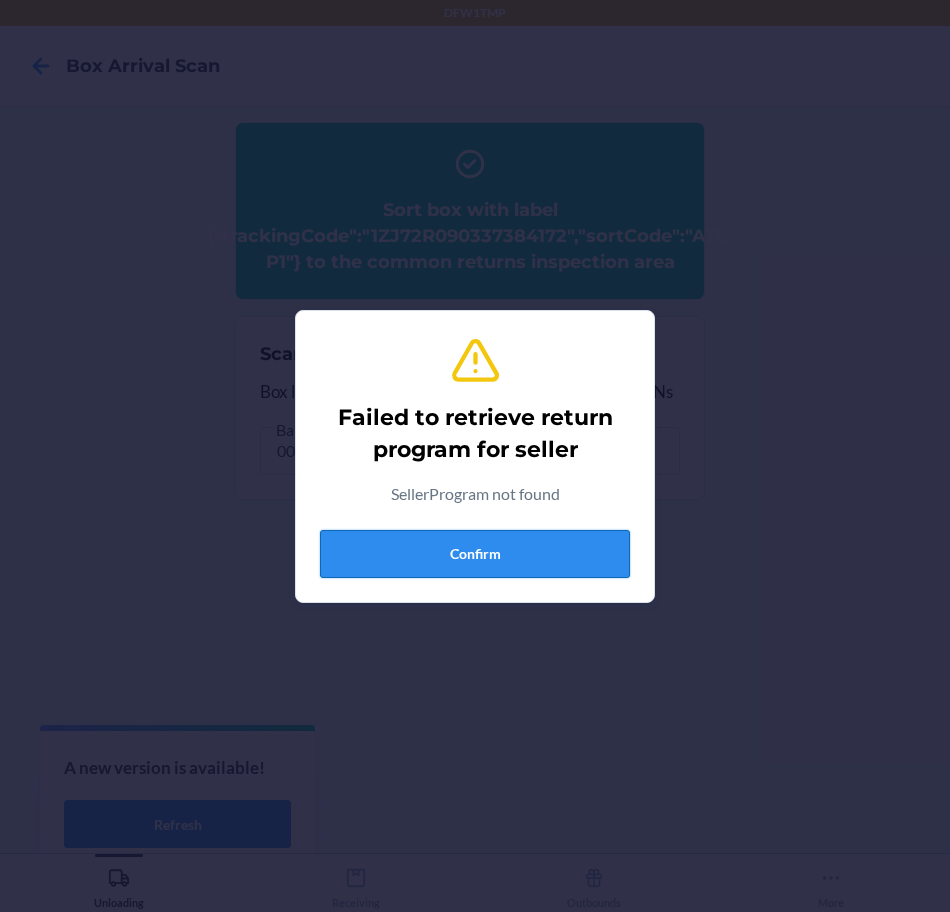 click on "Confirm" at bounding box center [475, 554] 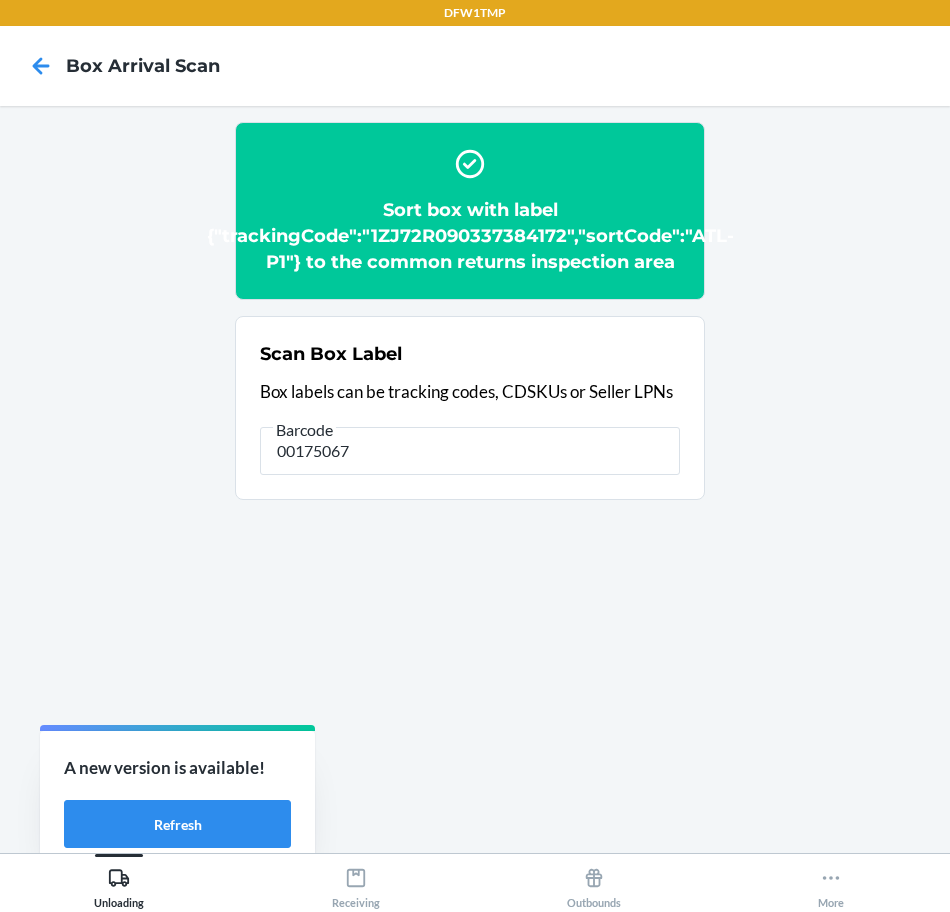 type on "{"trackingCode":"1LSCYM100536K20","sortCode":"DFW-L0"}" 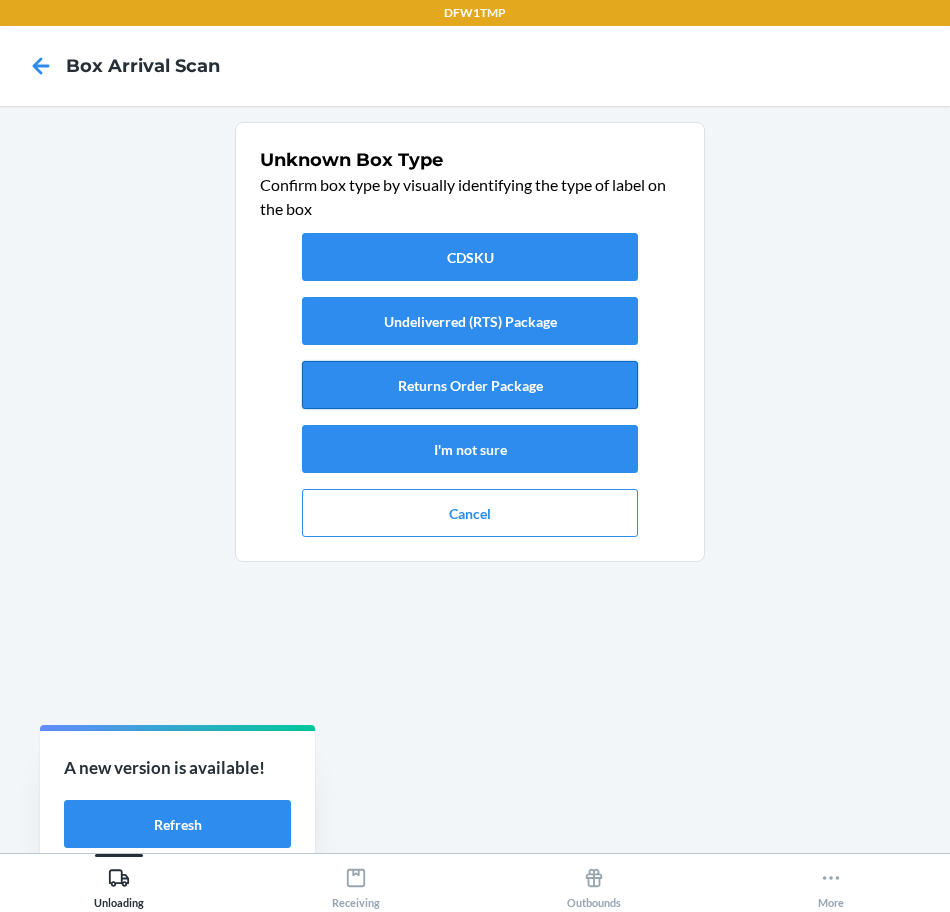 click on "Returns Order Package" at bounding box center (470, 385) 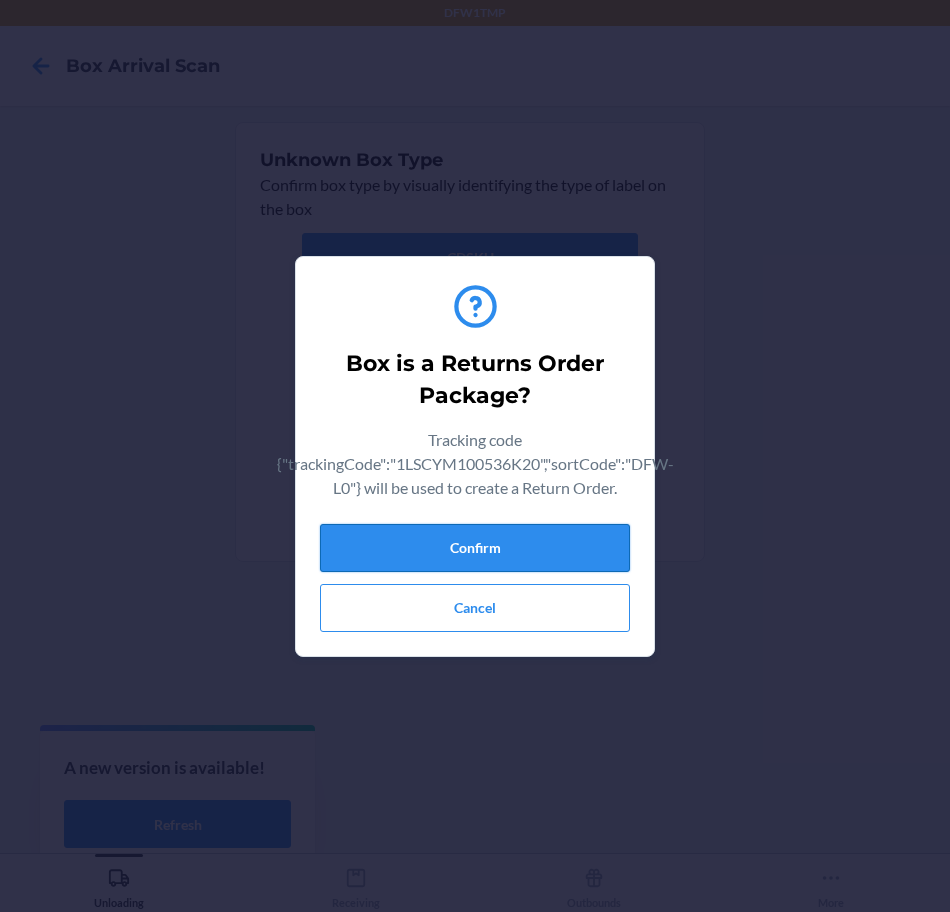 click on "Confirm" at bounding box center [475, 548] 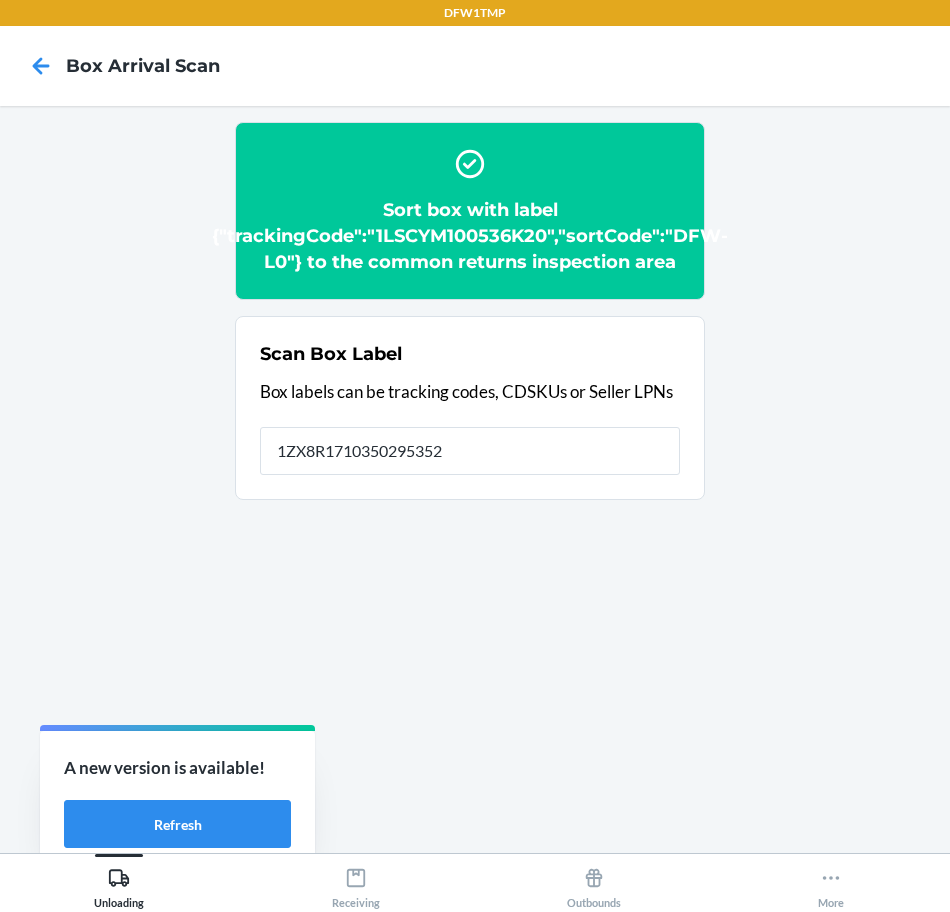 type on "1ZX8R1710350295352" 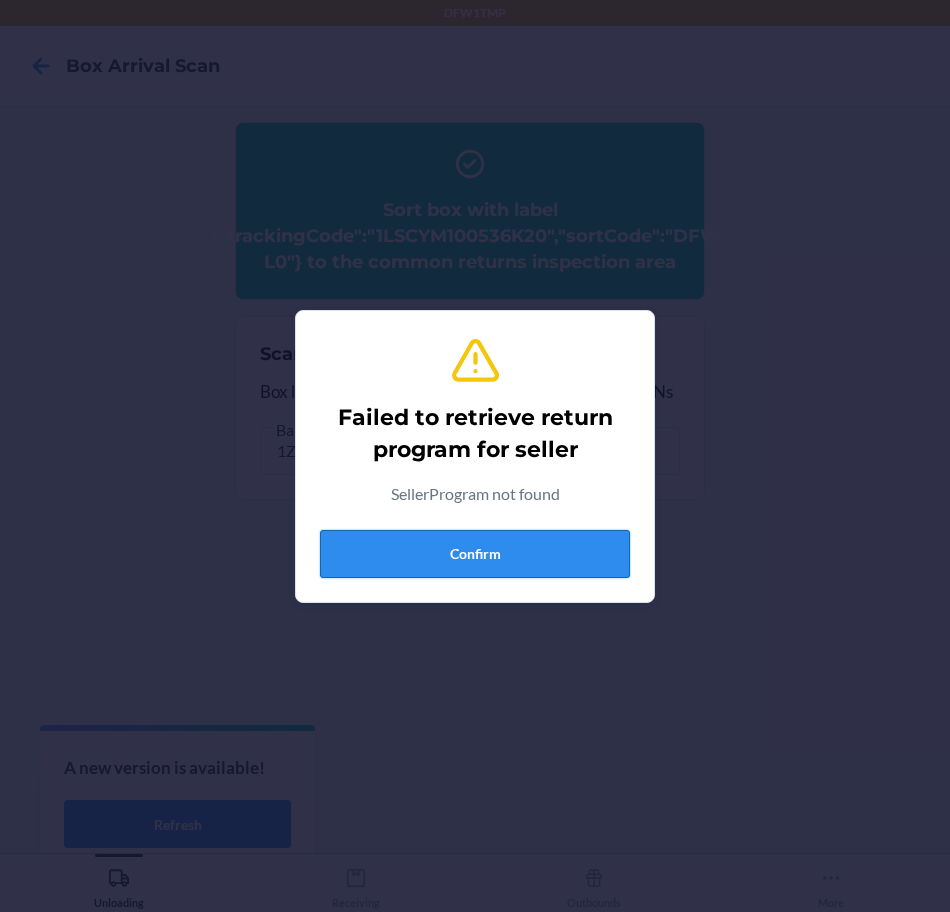 click on "Confirm" at bounding box center [475, 554] 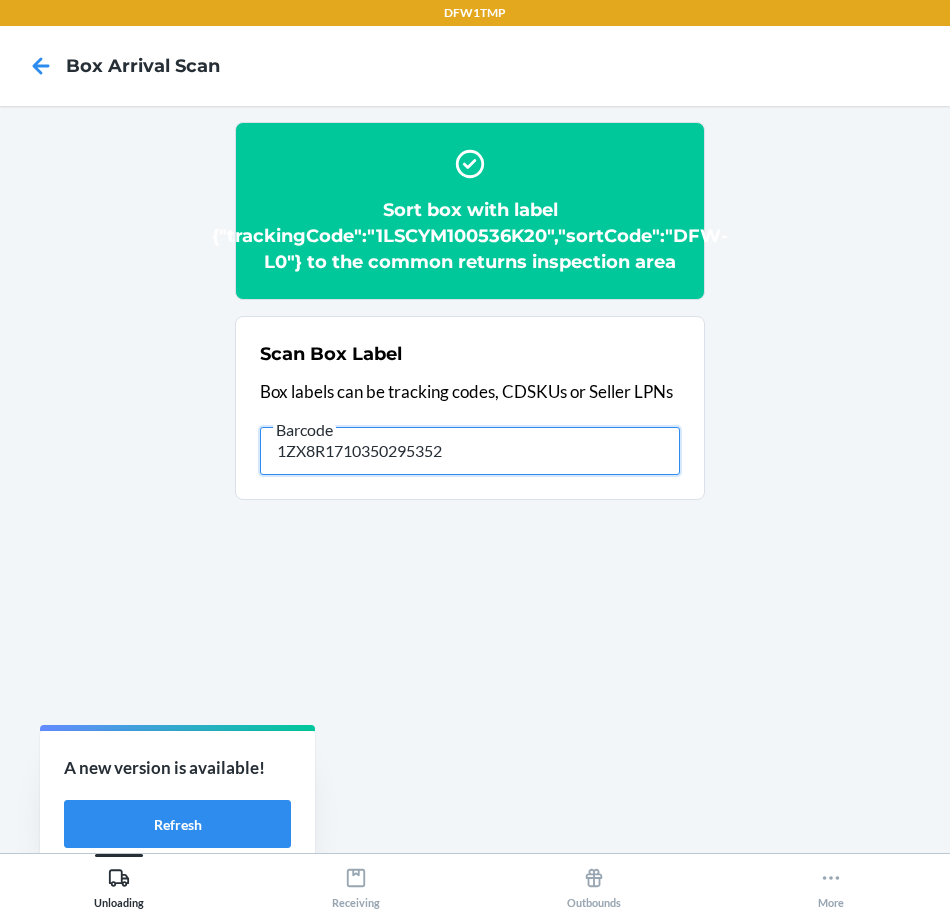 drag, startPoint x: 536, startPoint y: 455, endPoint x: -5, endPoint y: 235, distance: 584.0214 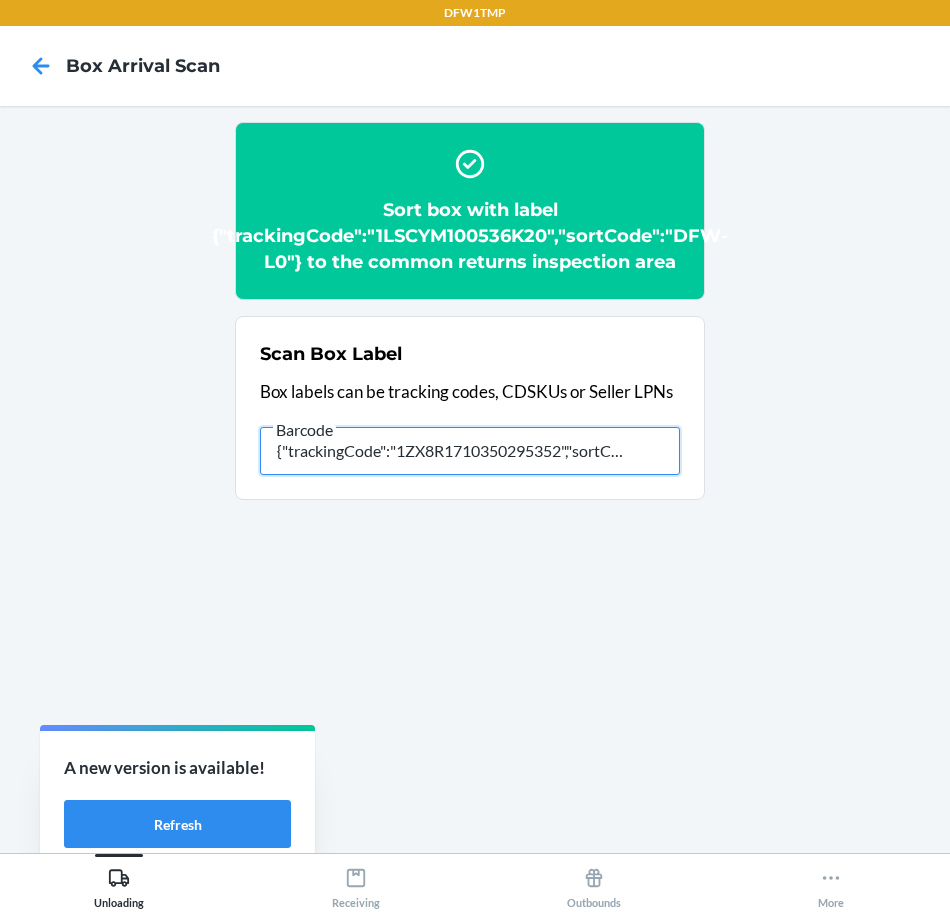 type on "{"trackingCode":"1ZX8R1710350295352","sortCode":"DFW-P1"}" 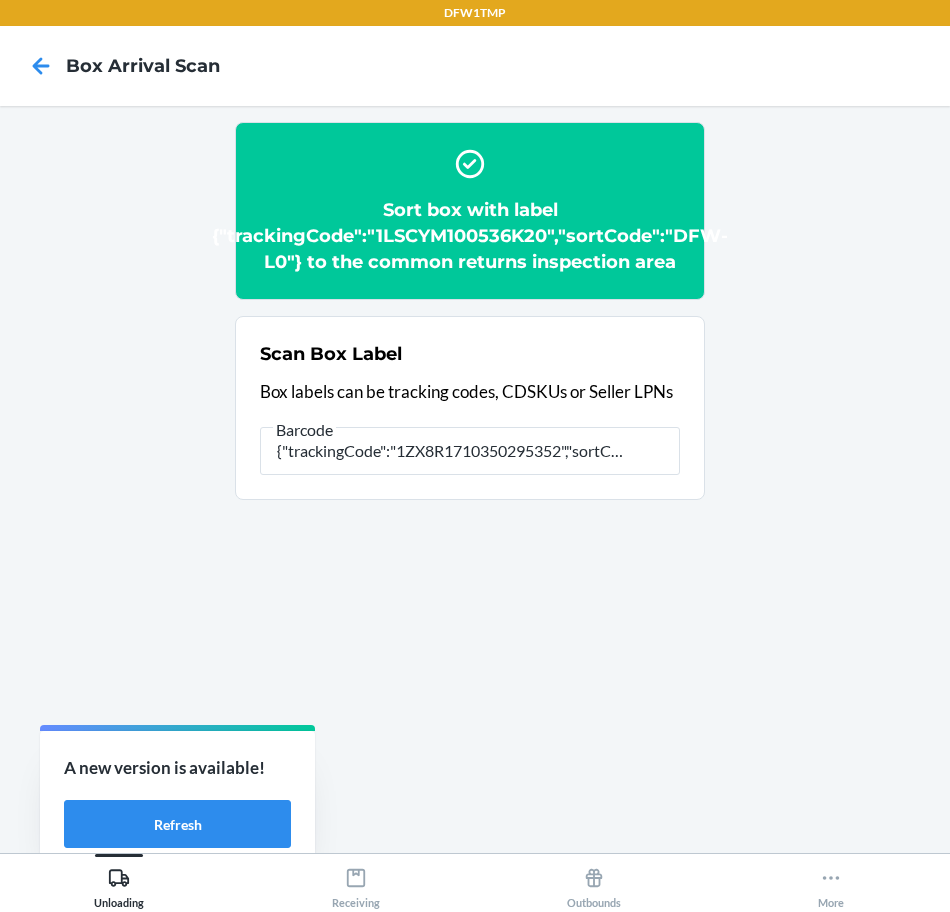 scroll, scrollTop: 0, scrollLeft: 0, axis: both 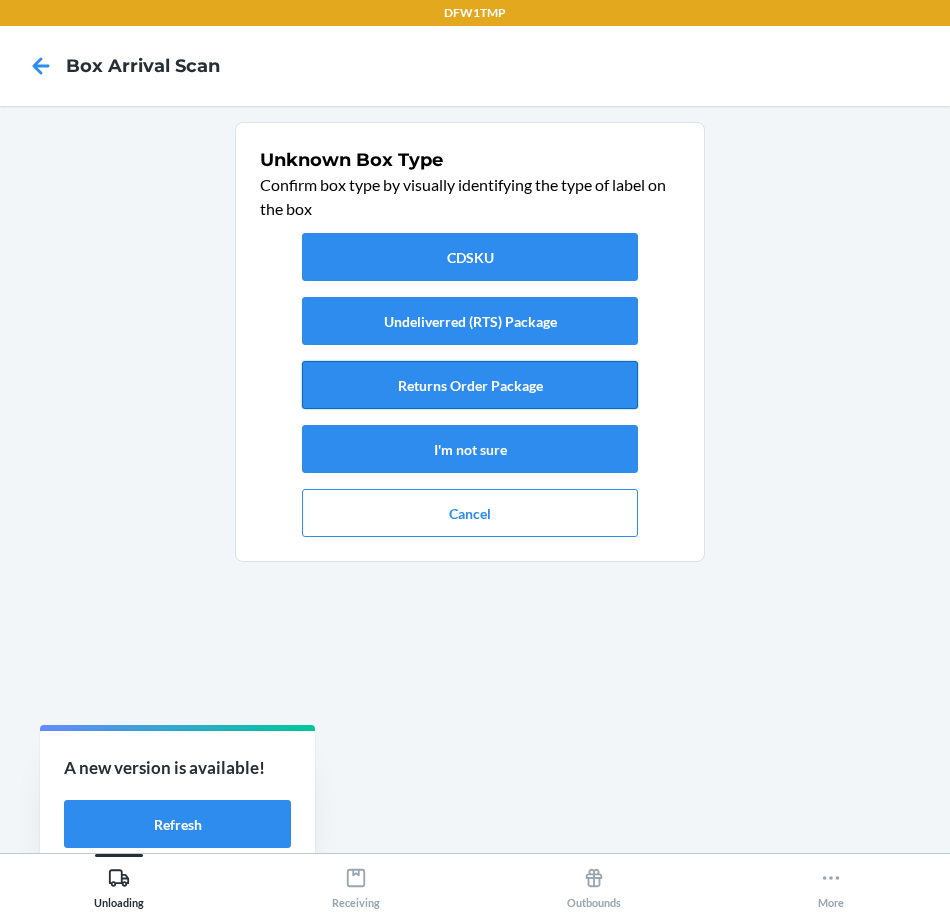 click on "Returns Order Package" at bounding box center [470, 385] 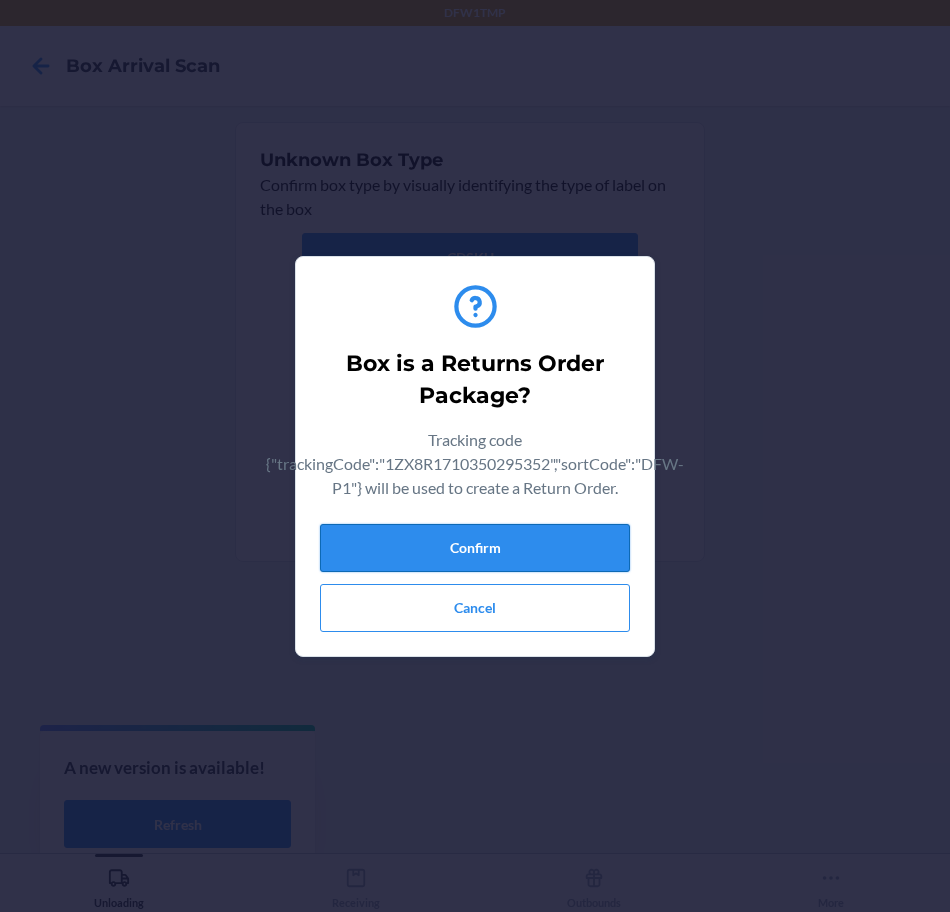 click on "Confirm" at bounding box center [475, 548] 